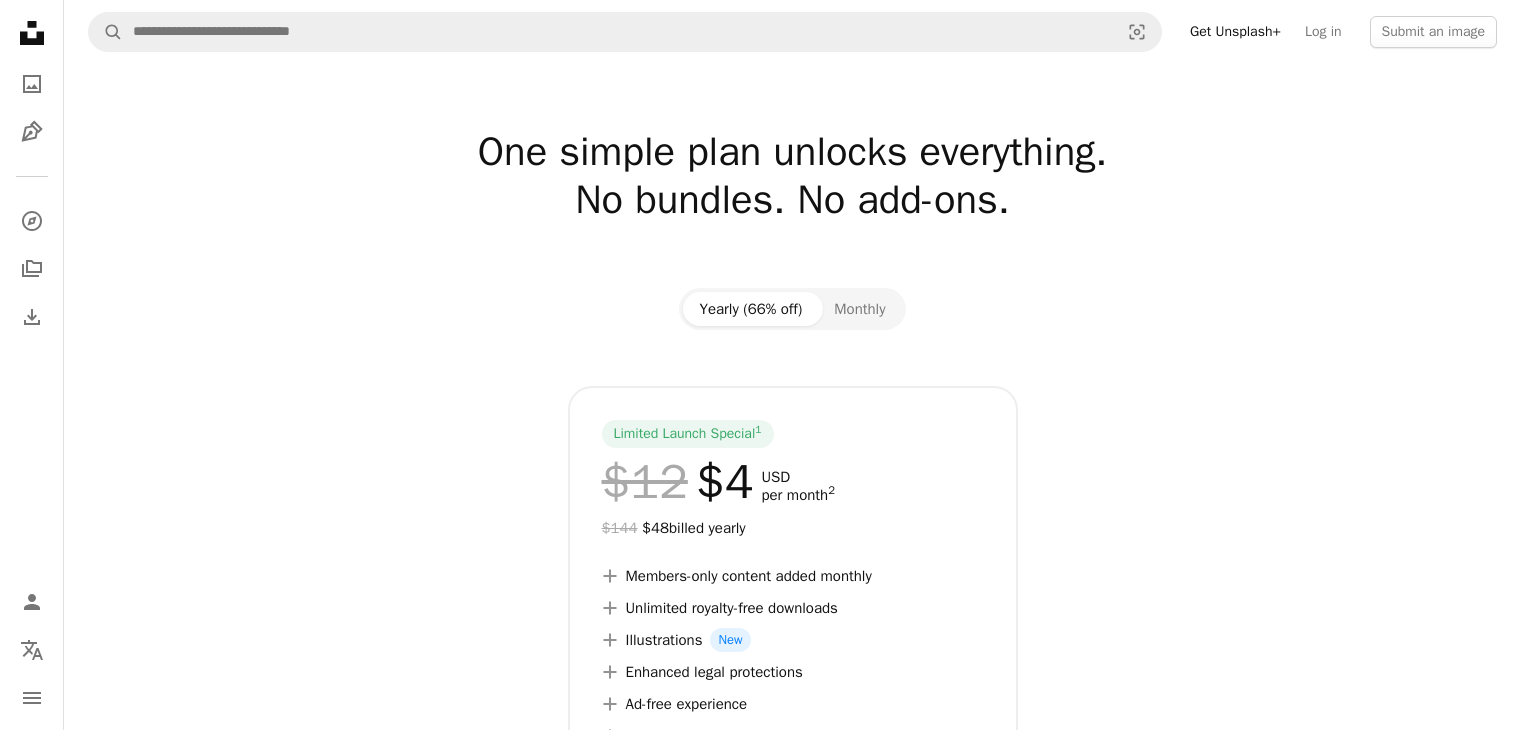 scroll, scrollTop: 0, scrollLeft: 0, axis: both 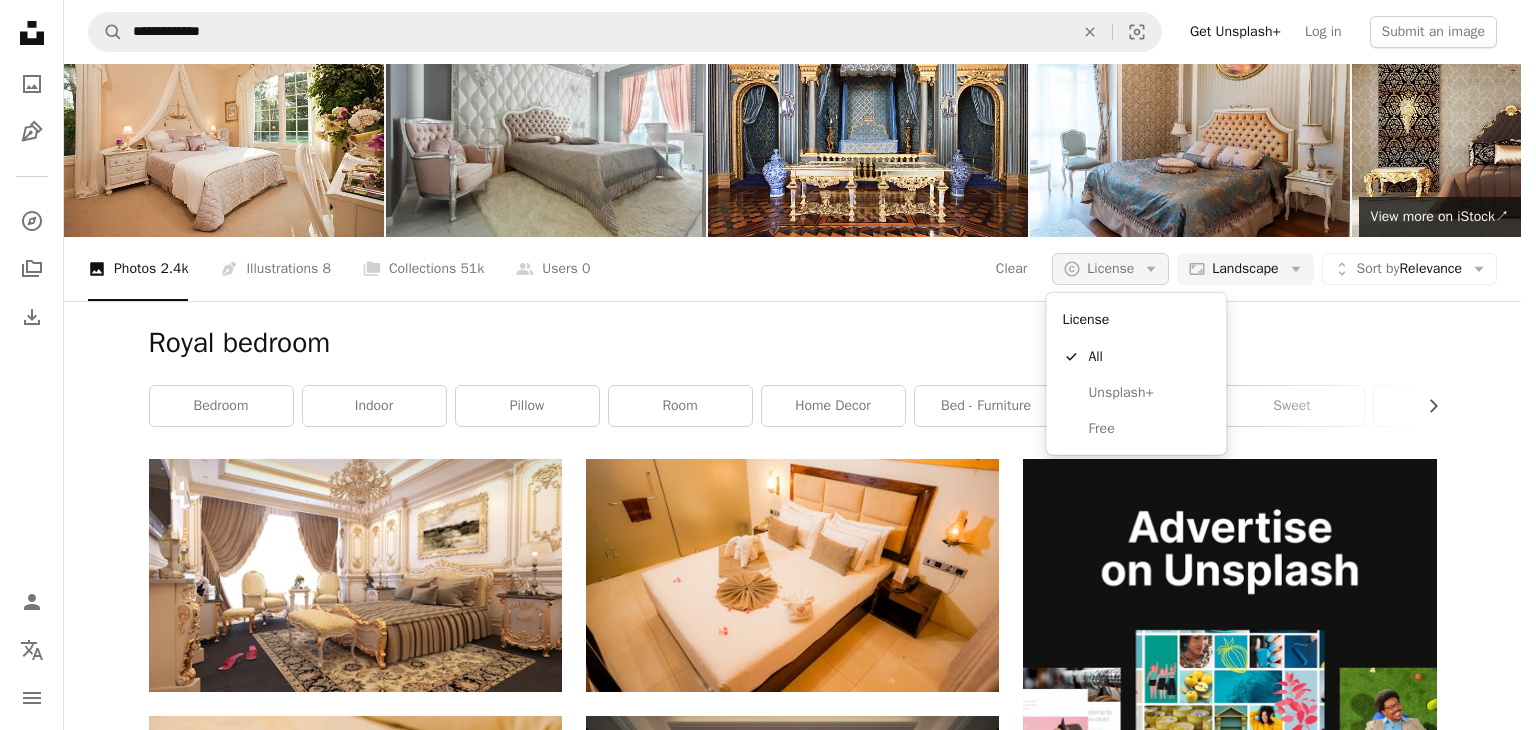 click on "A copyright icon © License Arrow down" at bounding box center (1110, 269) 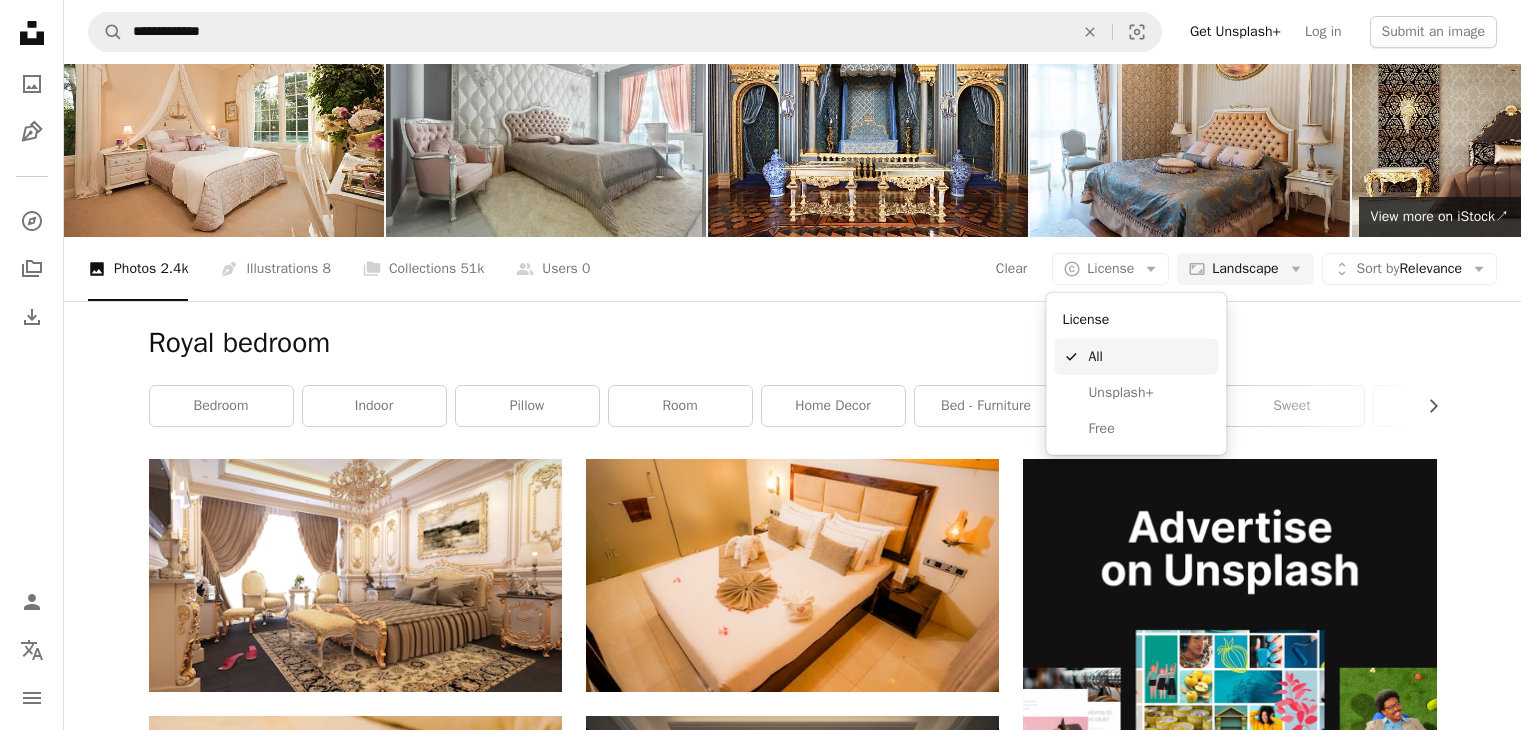 click on "All" at bounding box center [1149, 357] 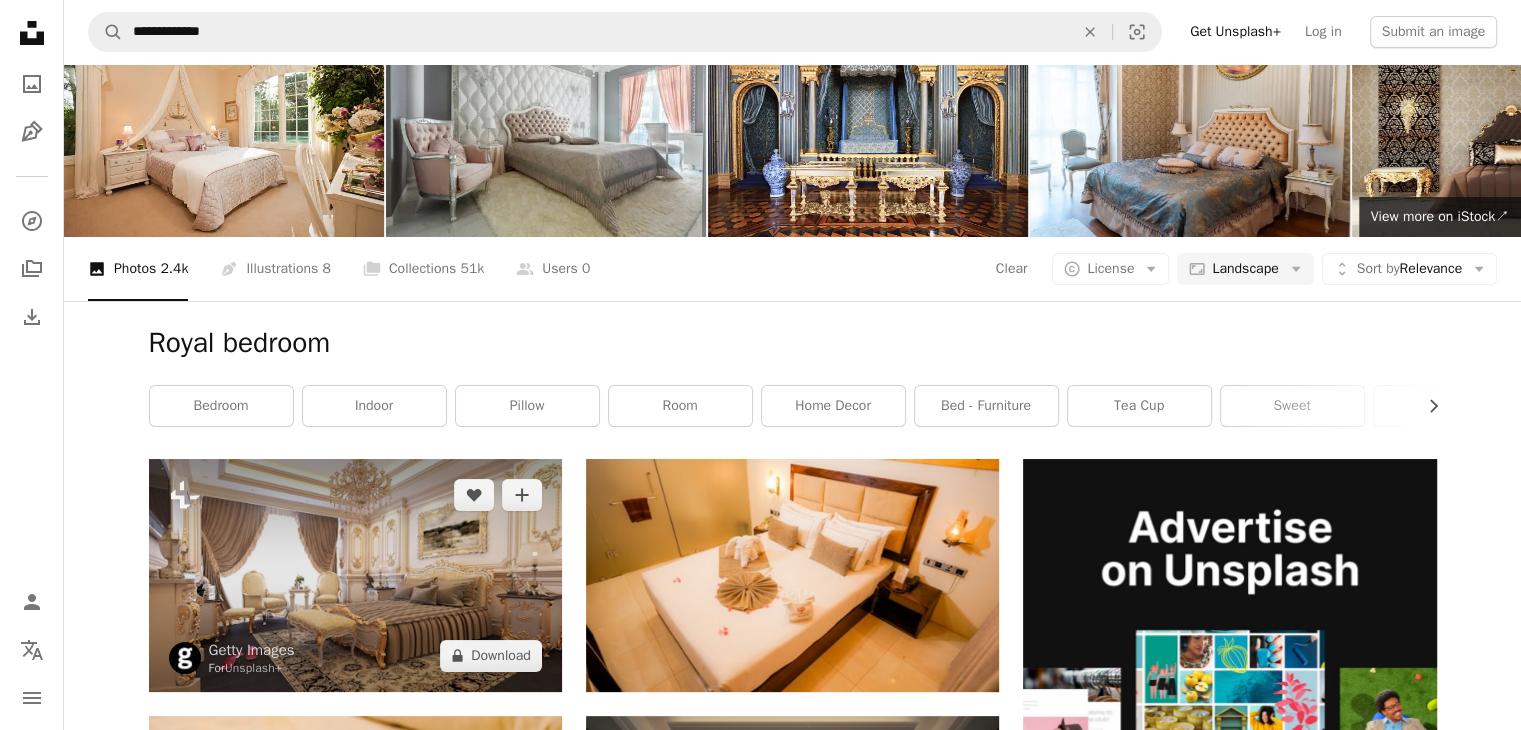 click at bounding box center (355, 575) 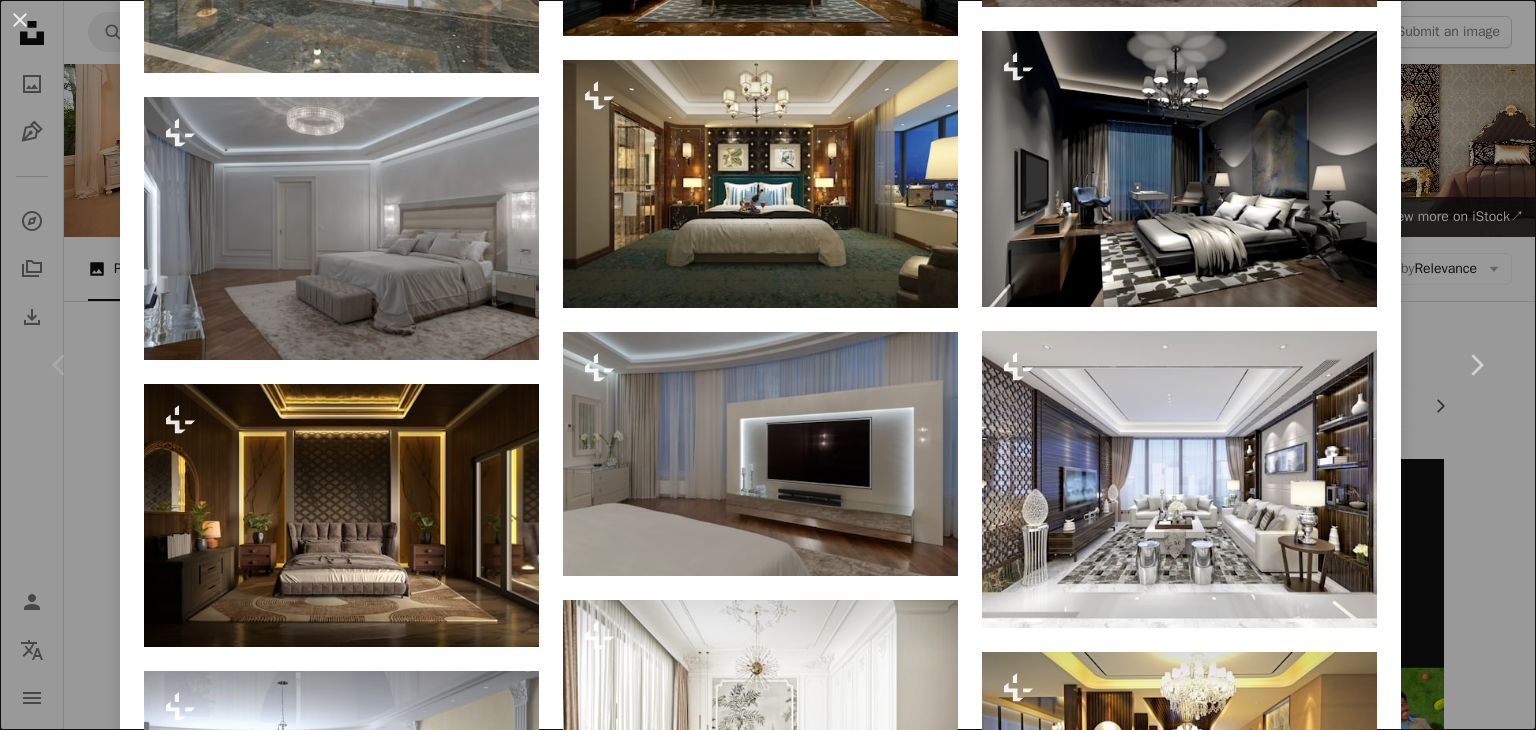scroll, scrollTop: 1360, scrollLeft: 0, axis: vertical 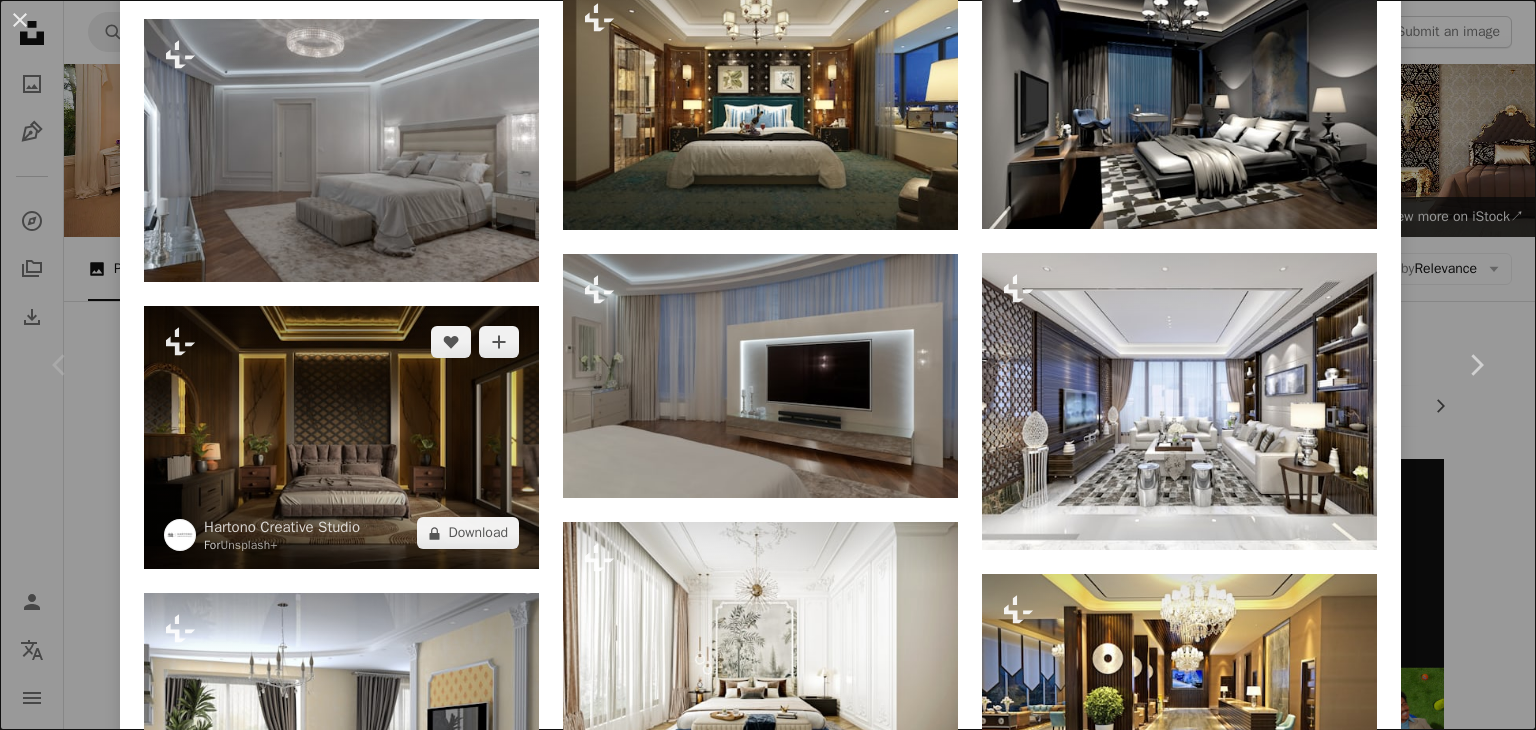 click at bounding box center (341, 437) 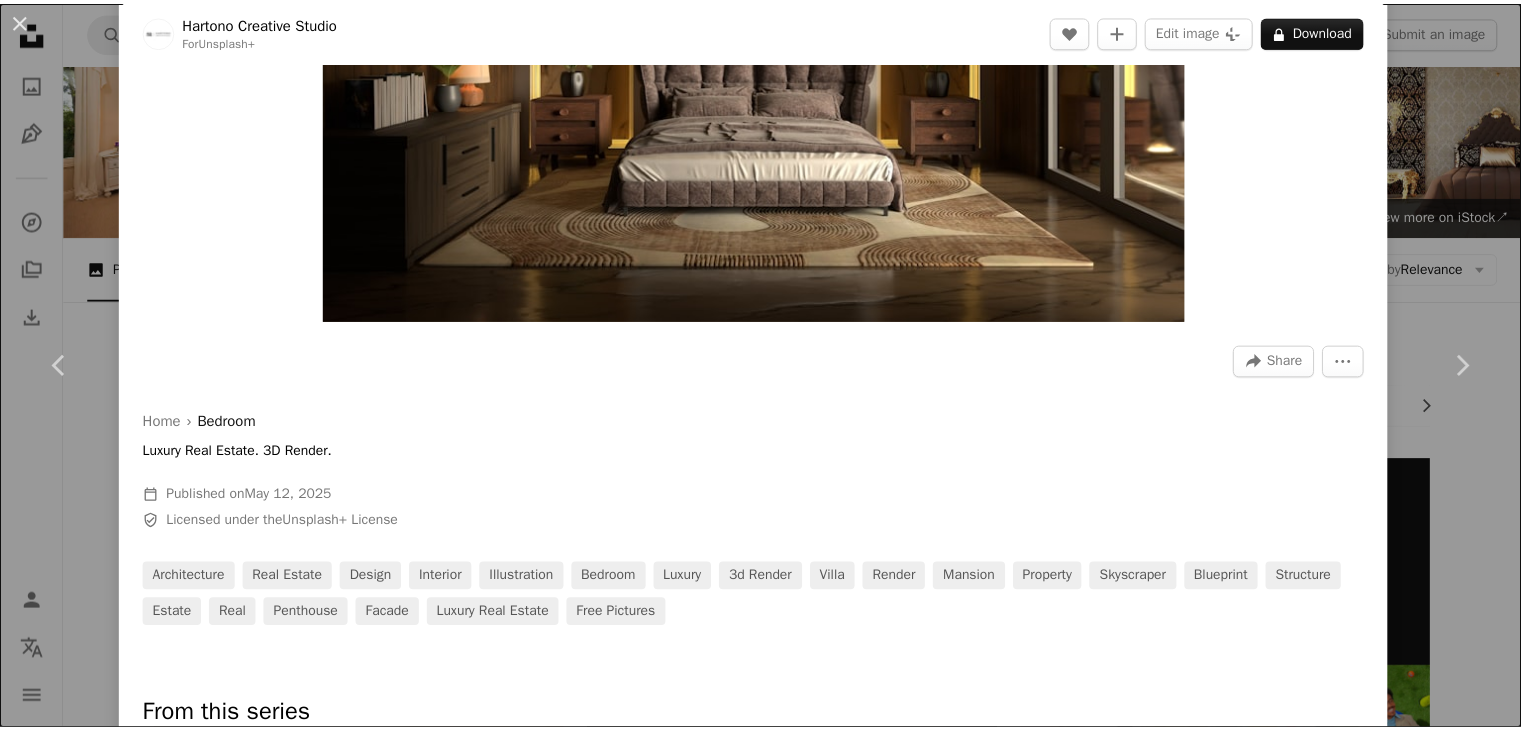 scroll, scrollTop: 200, scrollLeft: 0, axis: vertical 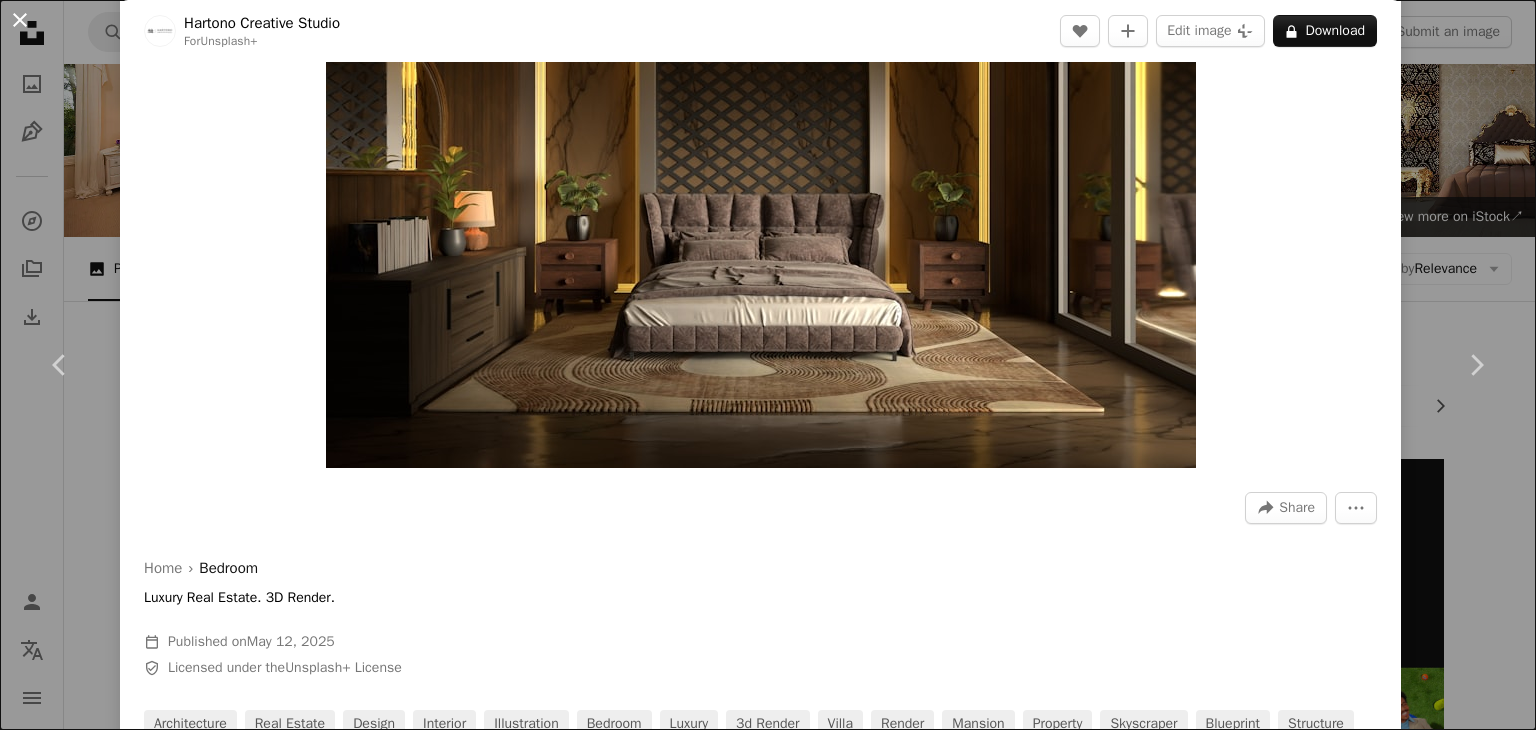 drag, startPoint x: 786, startPoint y: 297, endPoint x: 12, endPoint y: 25, distance: 820.40234 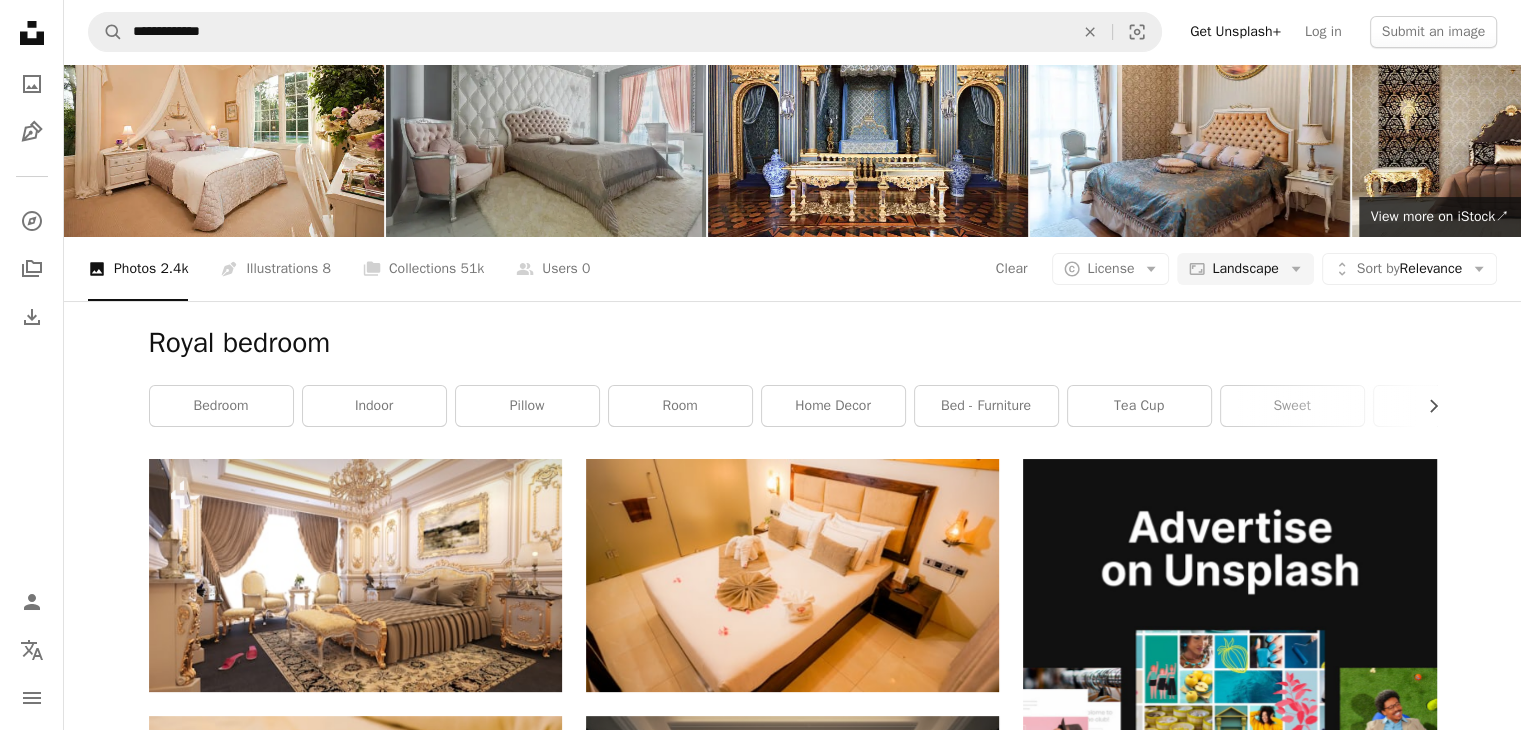 scroll, scrollTop: 0, scrollLeft: 0, axis: both 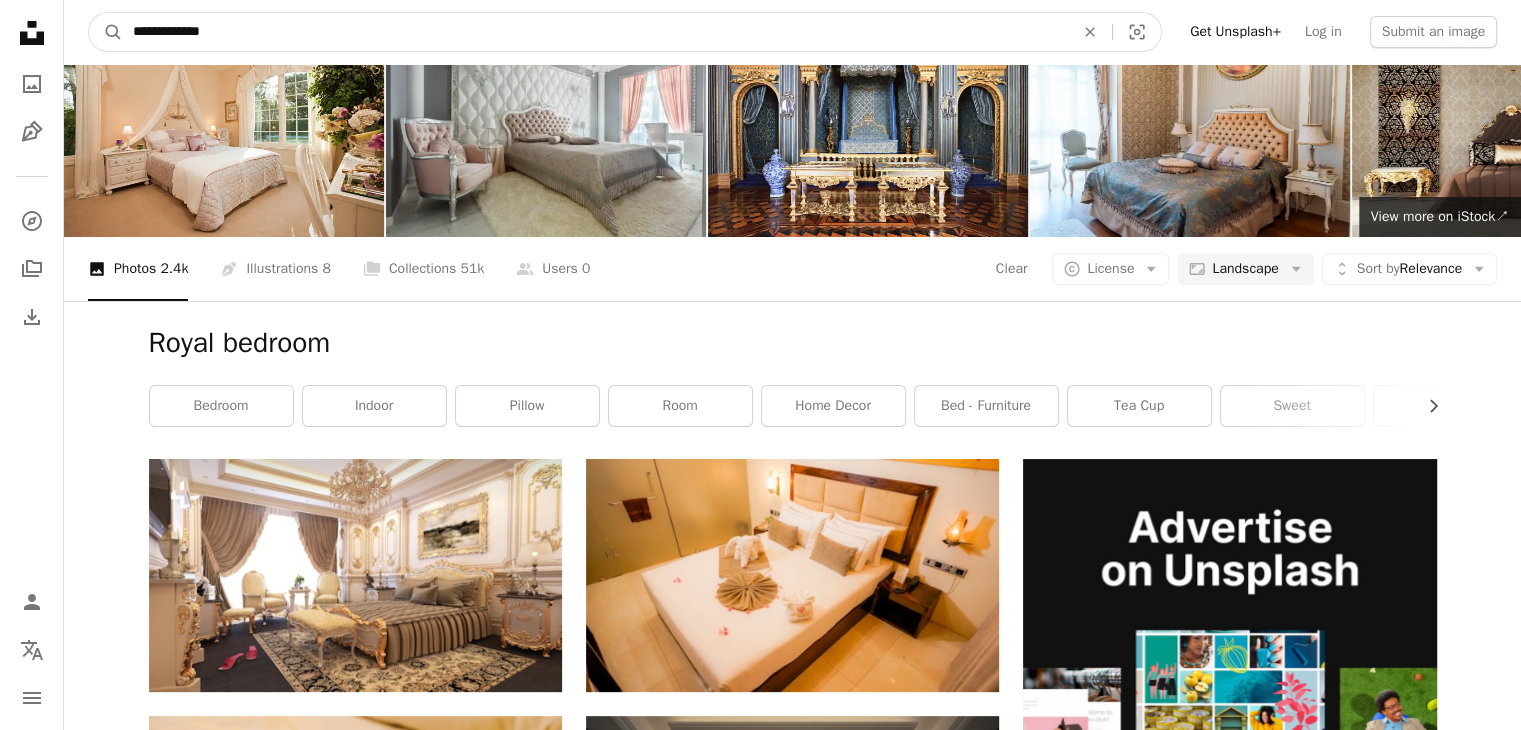 click on "**********" at bounding box center (595, 32) 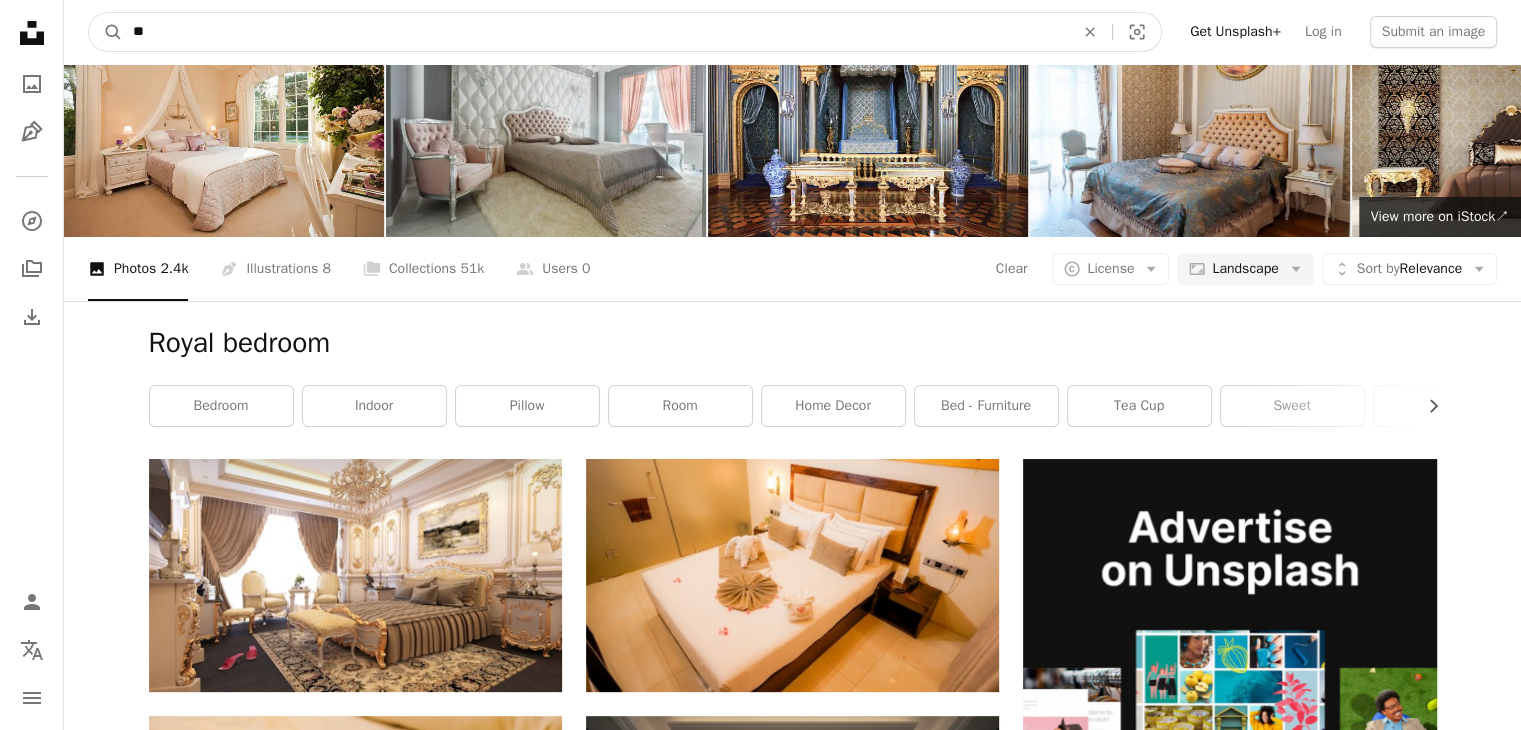 type on "*" 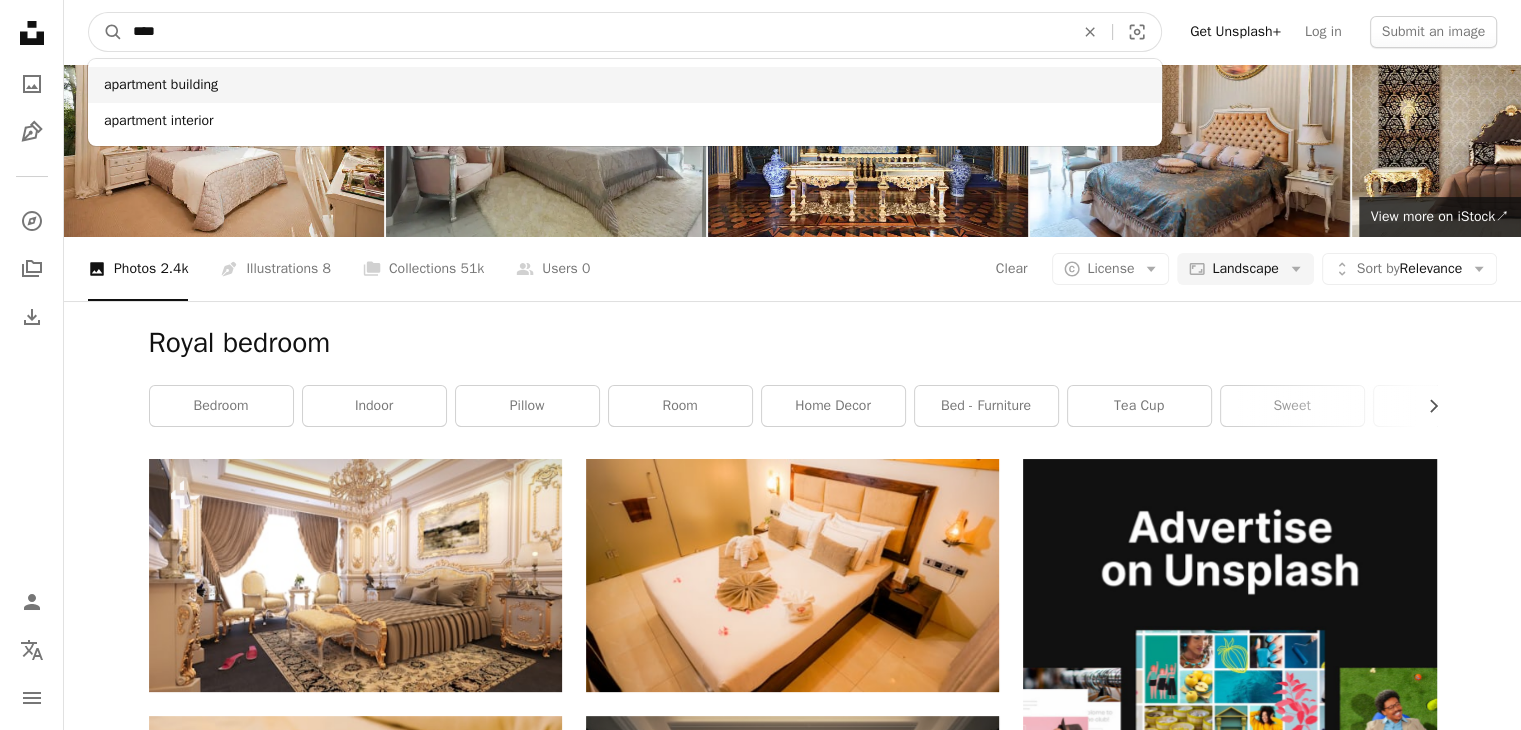 type on "****" 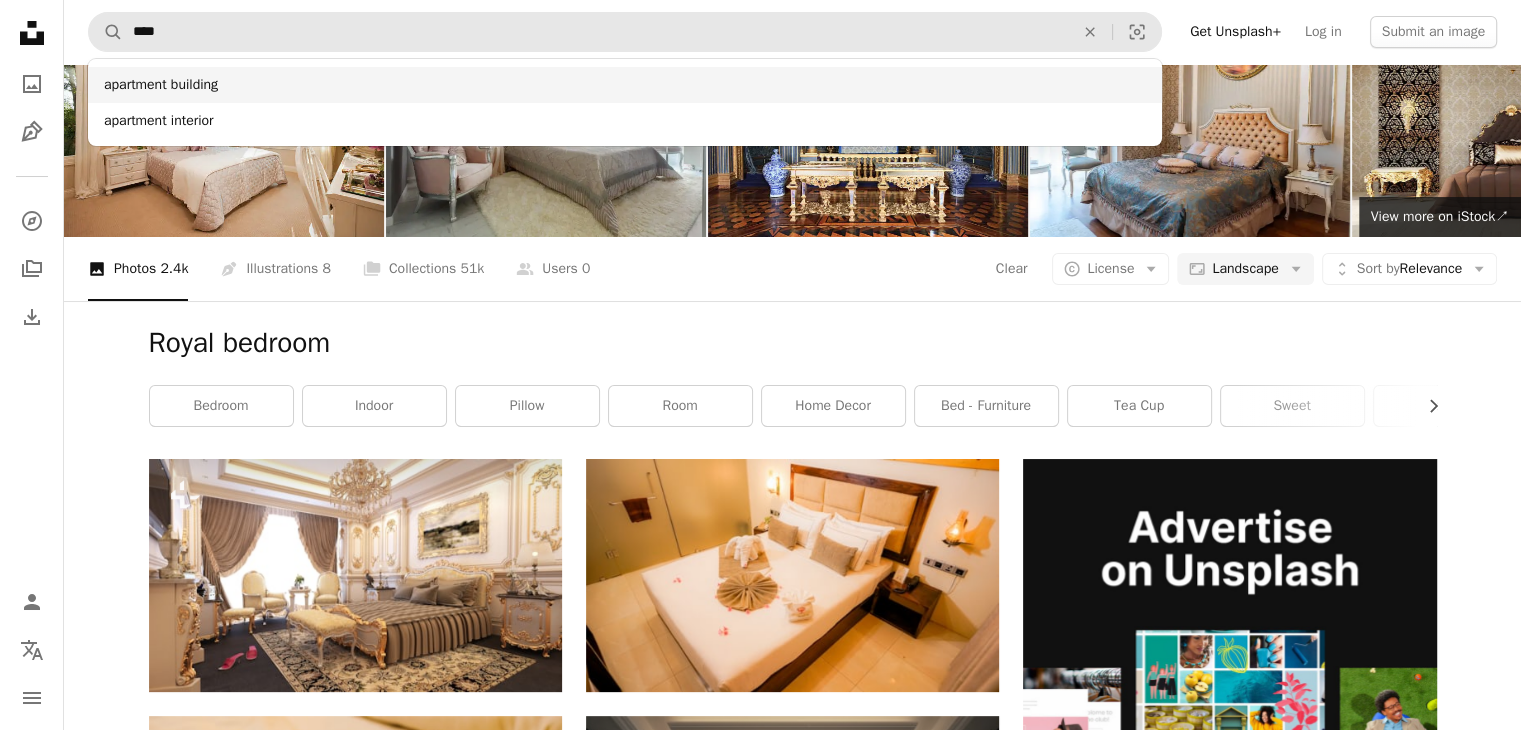 click on "apartment building" at bounding box center (625, 85) 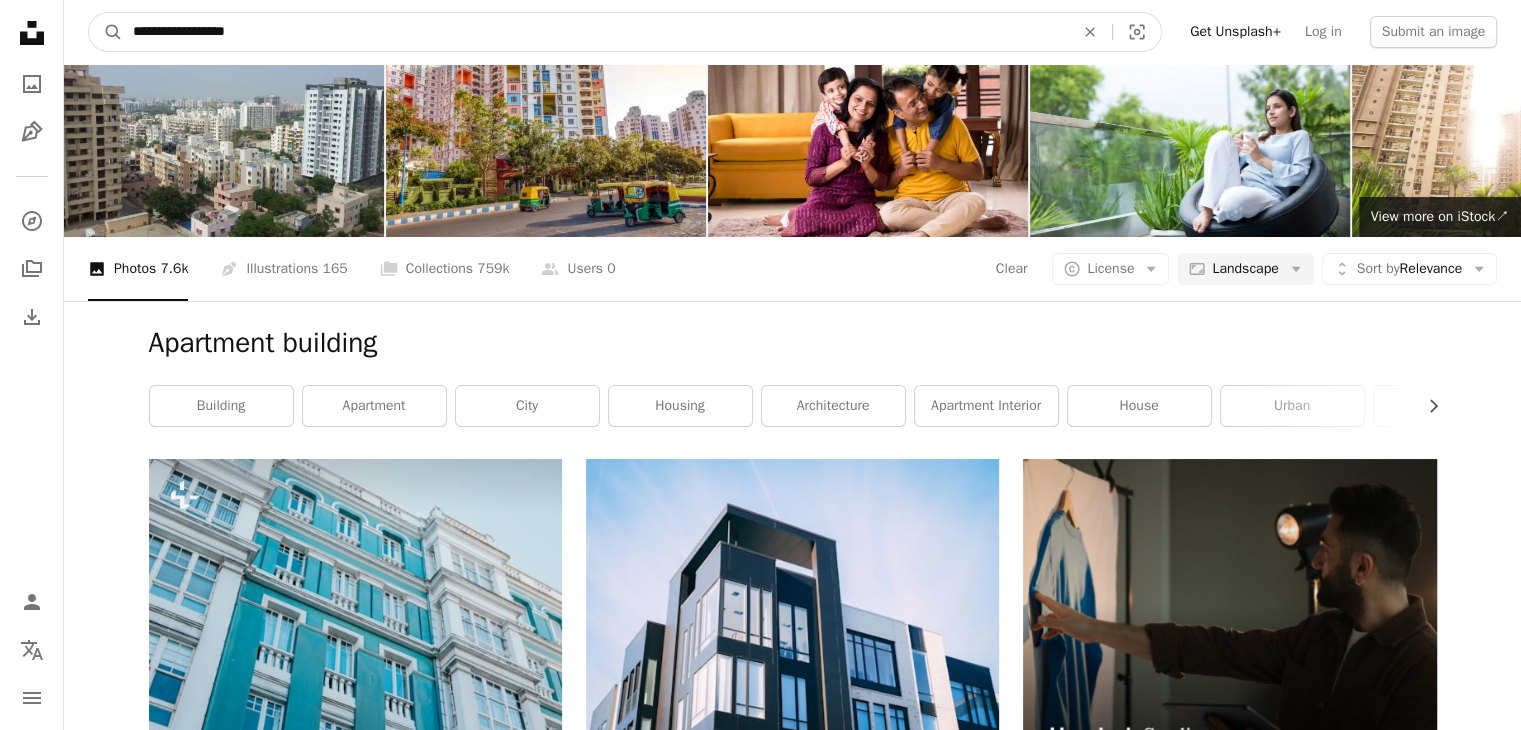 click on "**********" at bounding box center (595, 32) 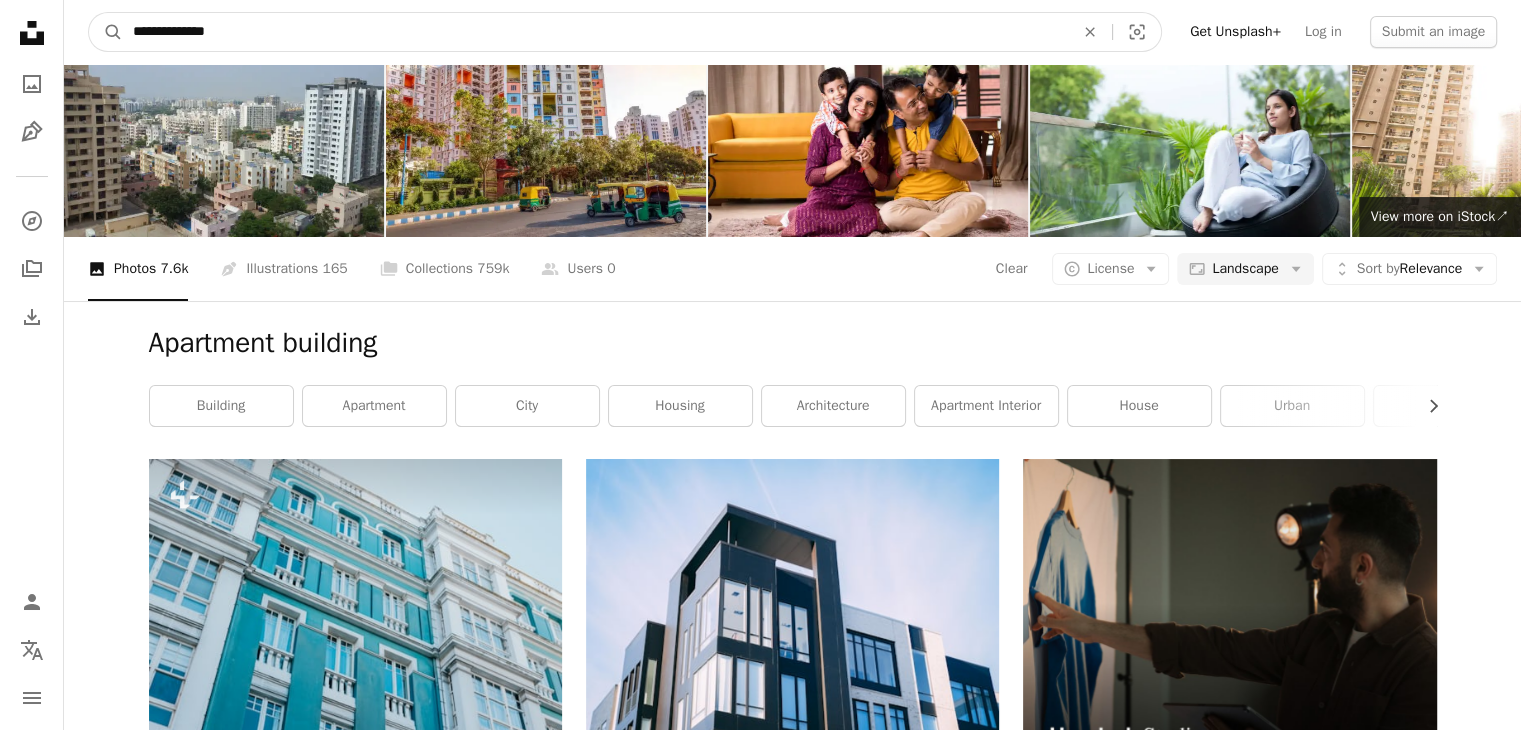 type on "**********" 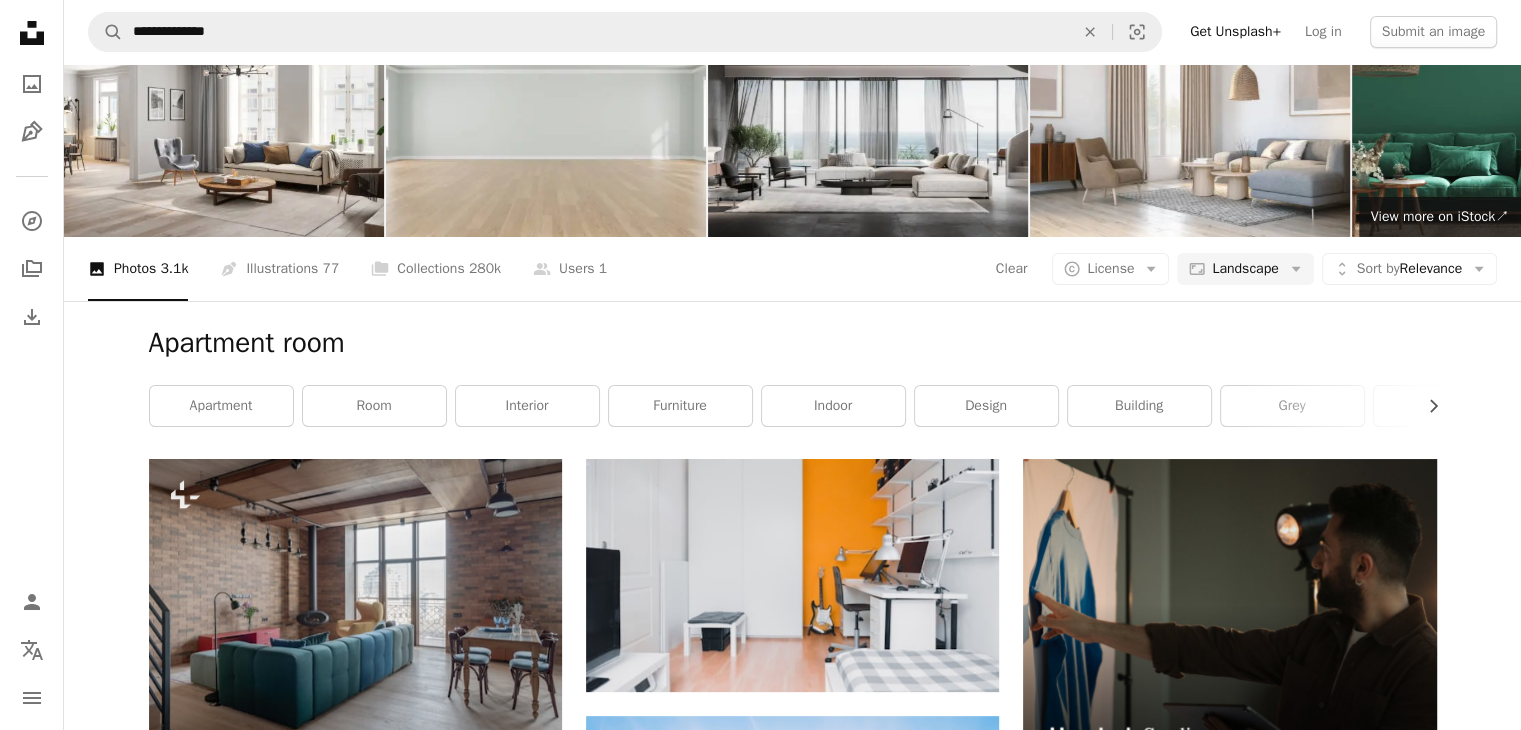 scroll, scrollTop: 1680, scrollLeft: 0, axis: vertical 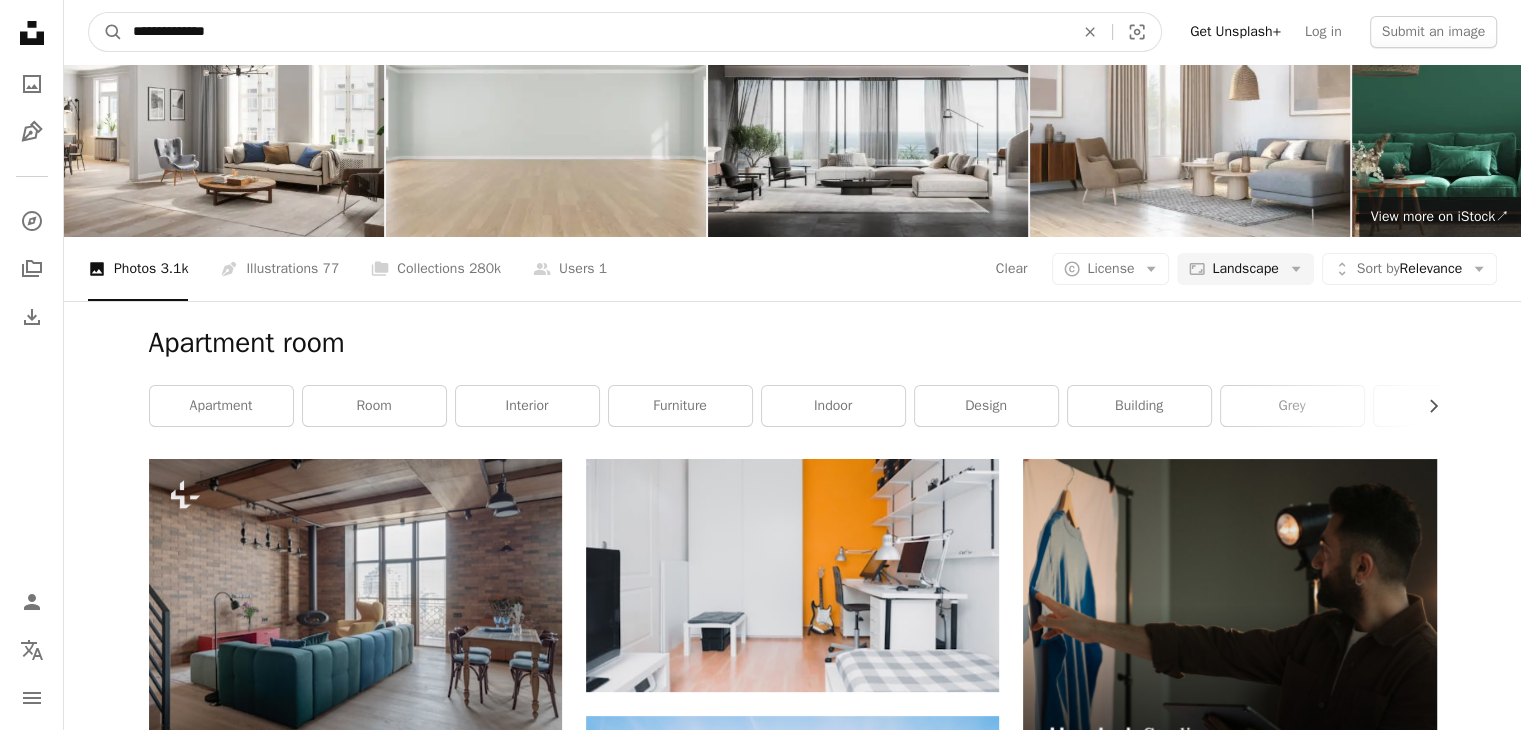 click on "**********" at bounding box center (595, 32) 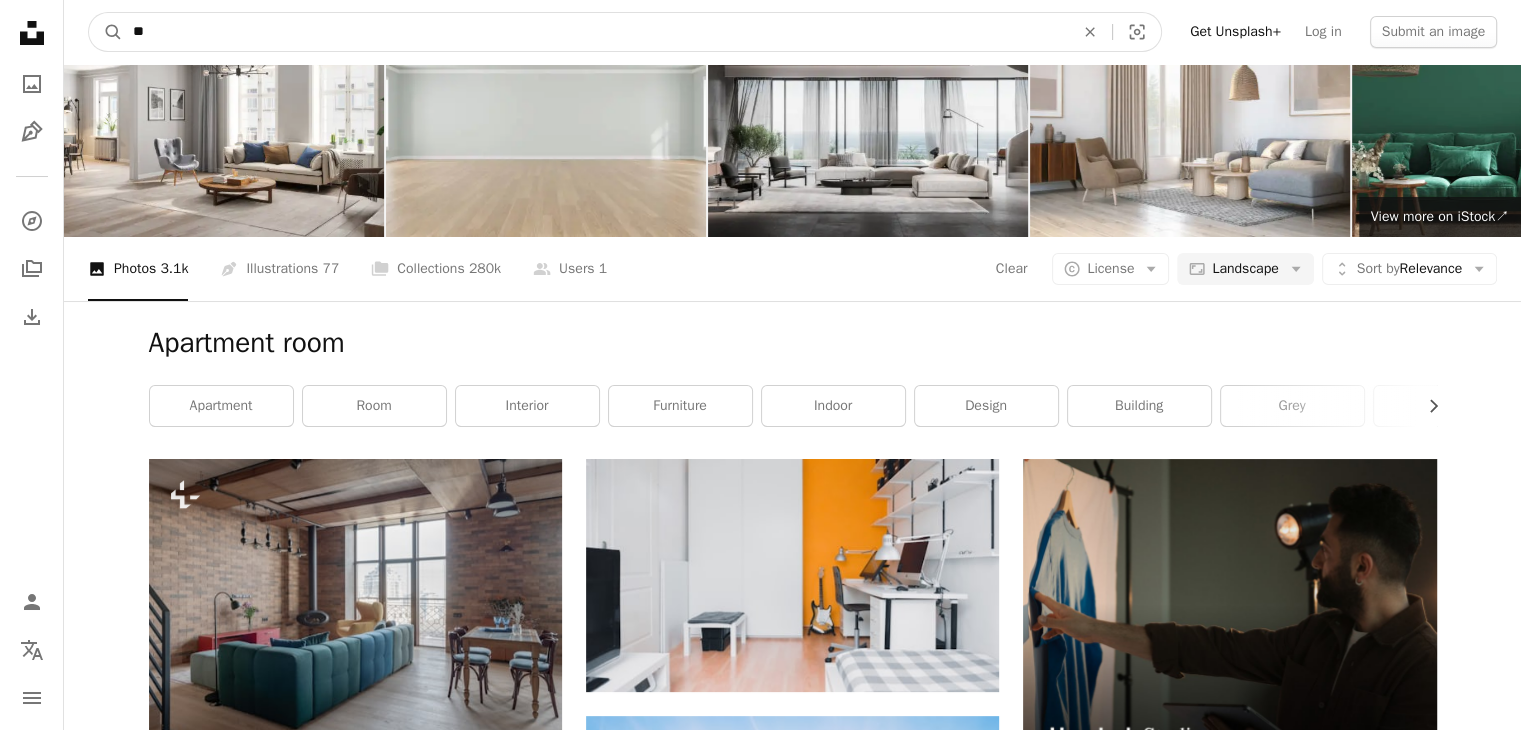 type on "*" 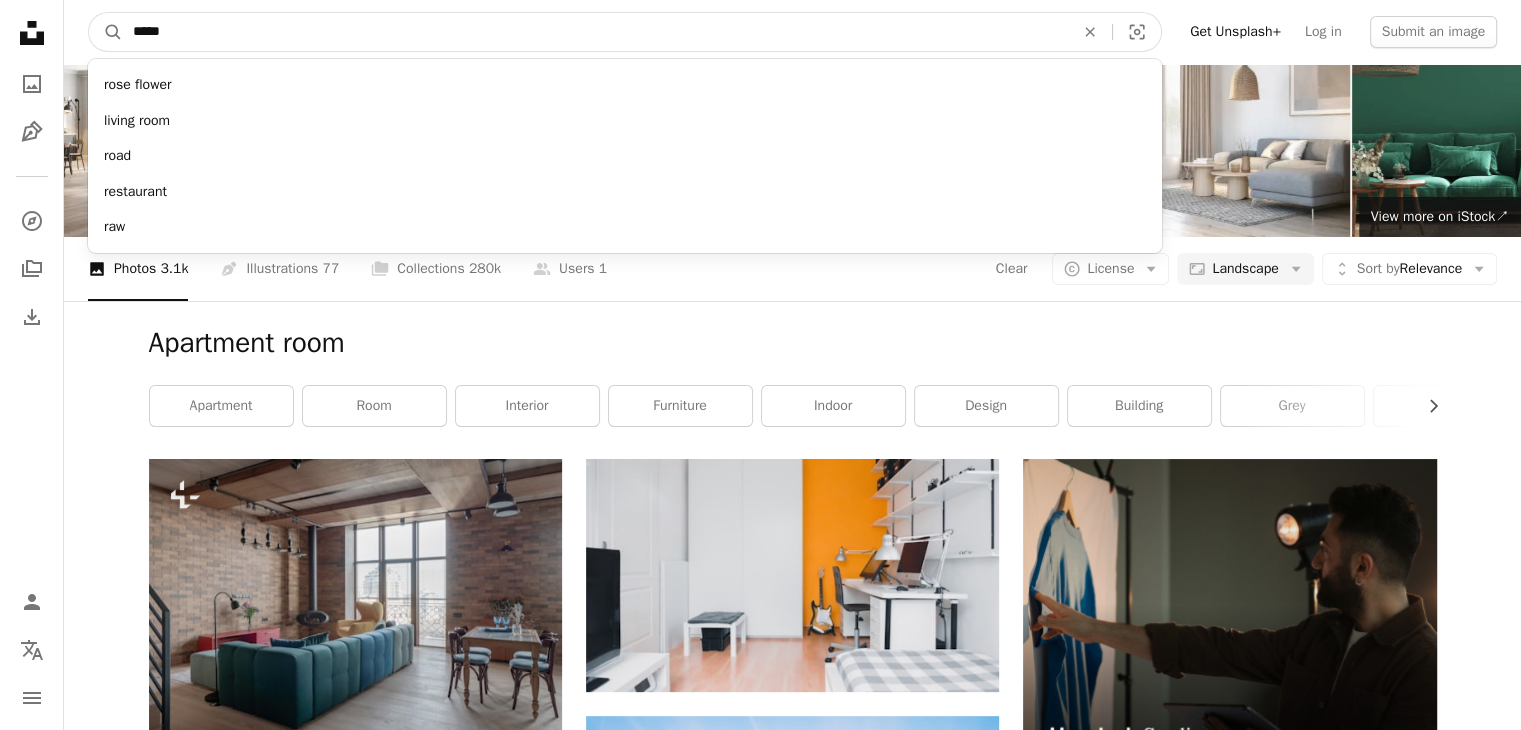 type on "*****" 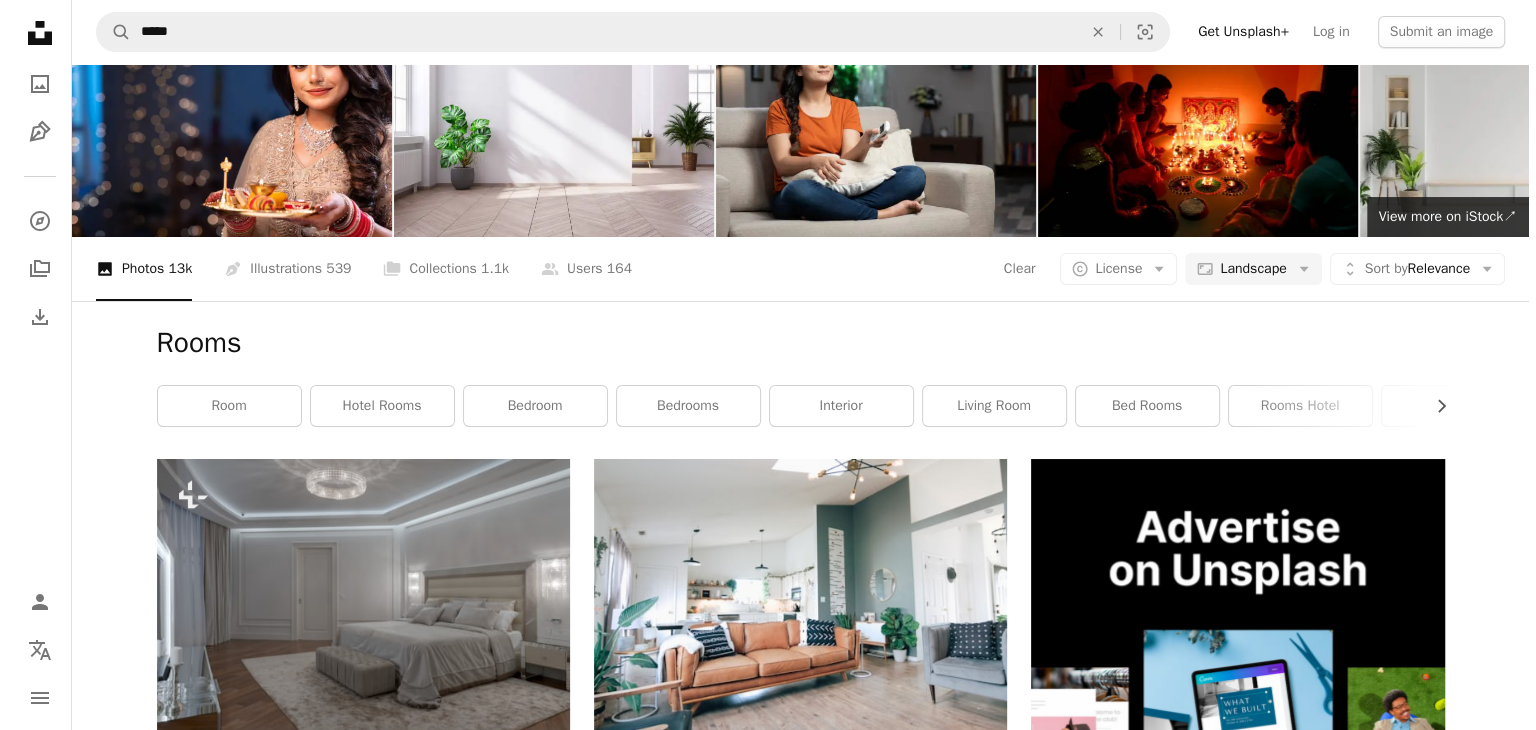 scroll, scrollTop: 1920, scrollLeft: 0, axis: vertical 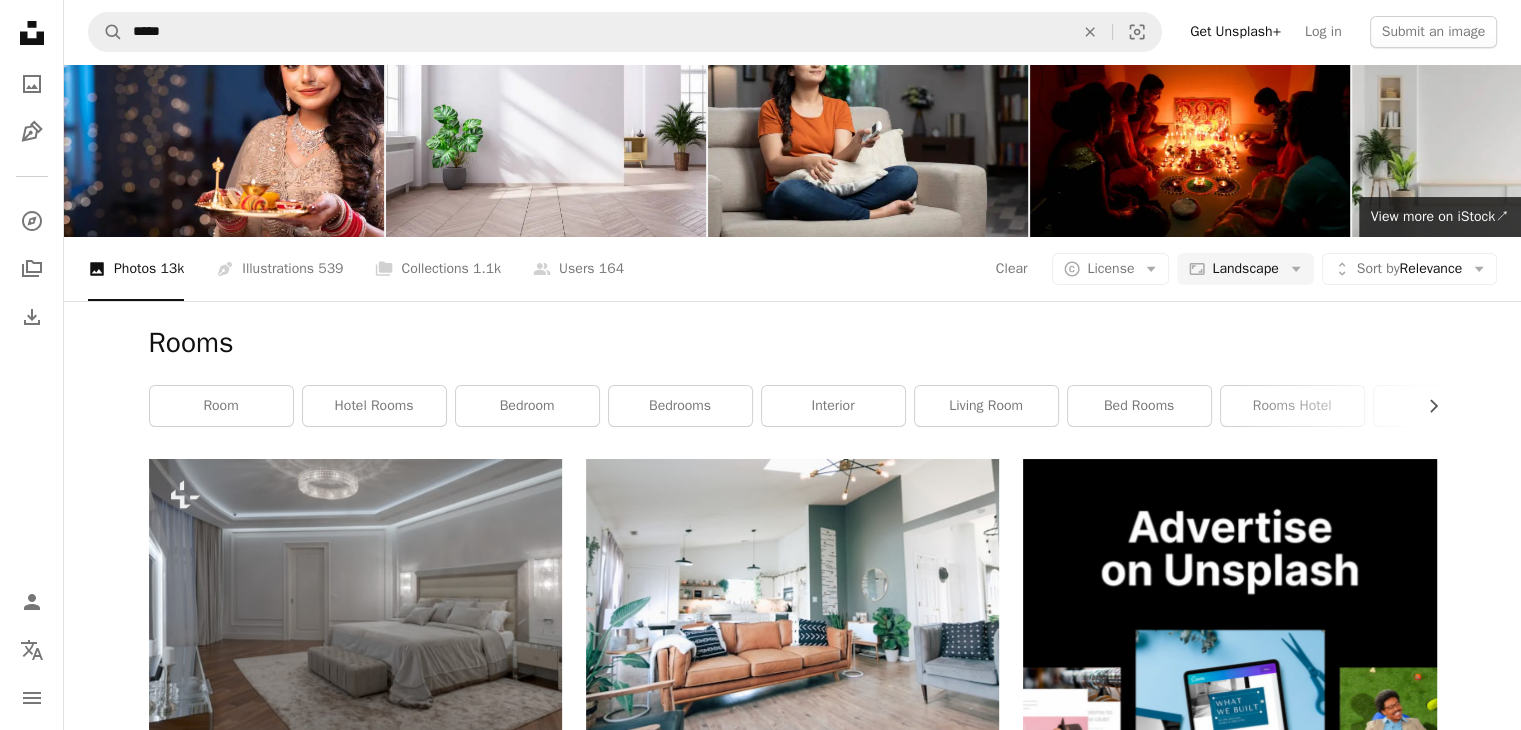 click at bounding box center (355, 2215) 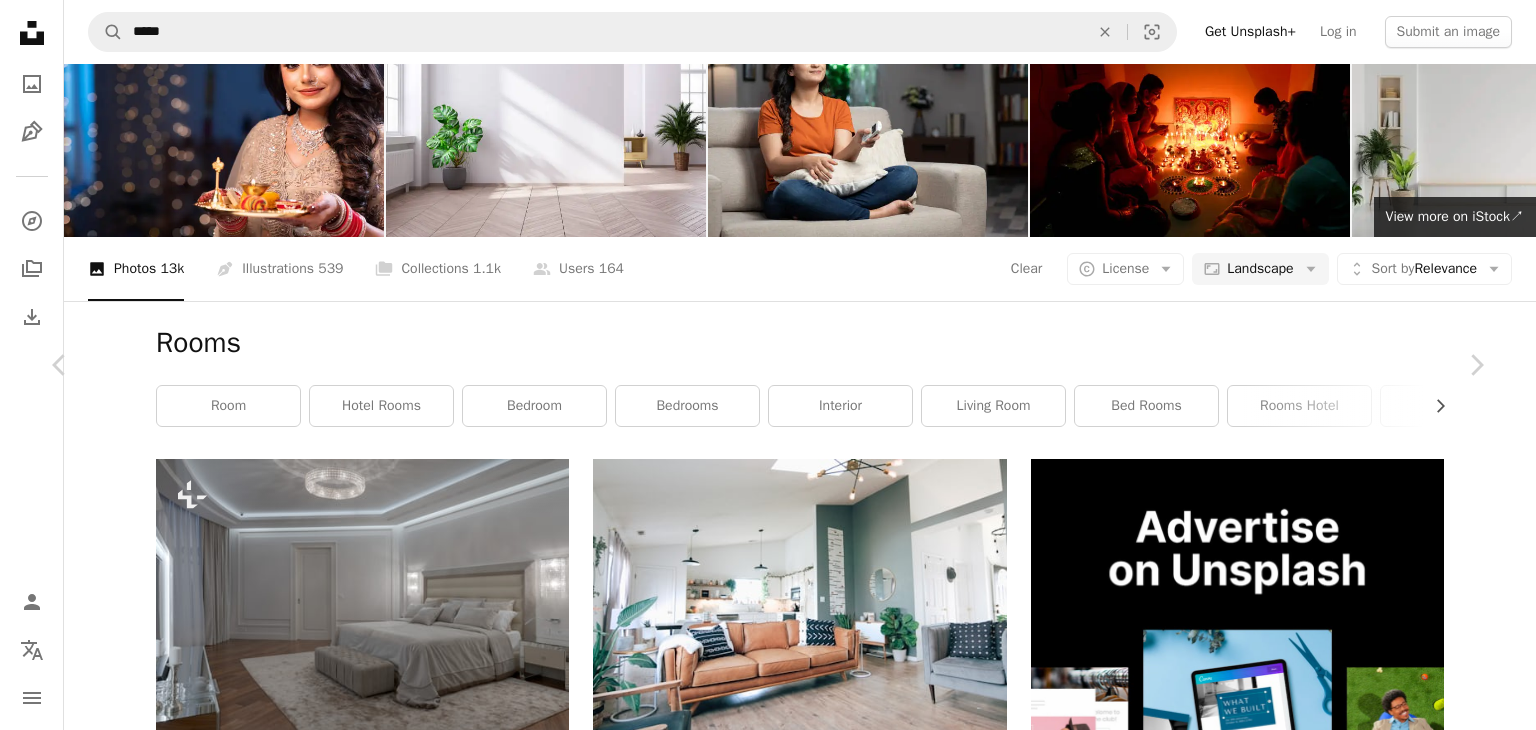 type 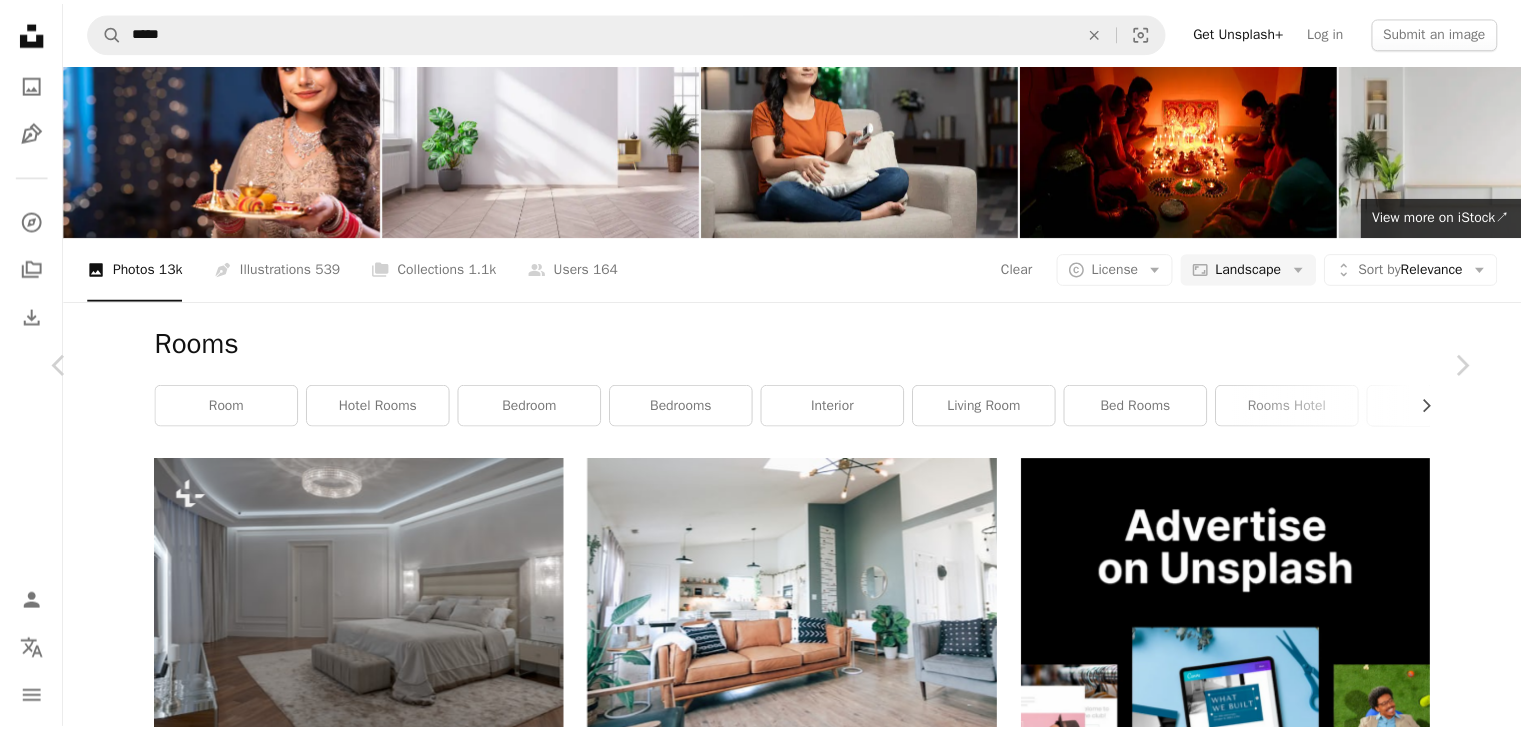 scroll, scrollTop: 1040, scrollLeft: 0, axis: vertical 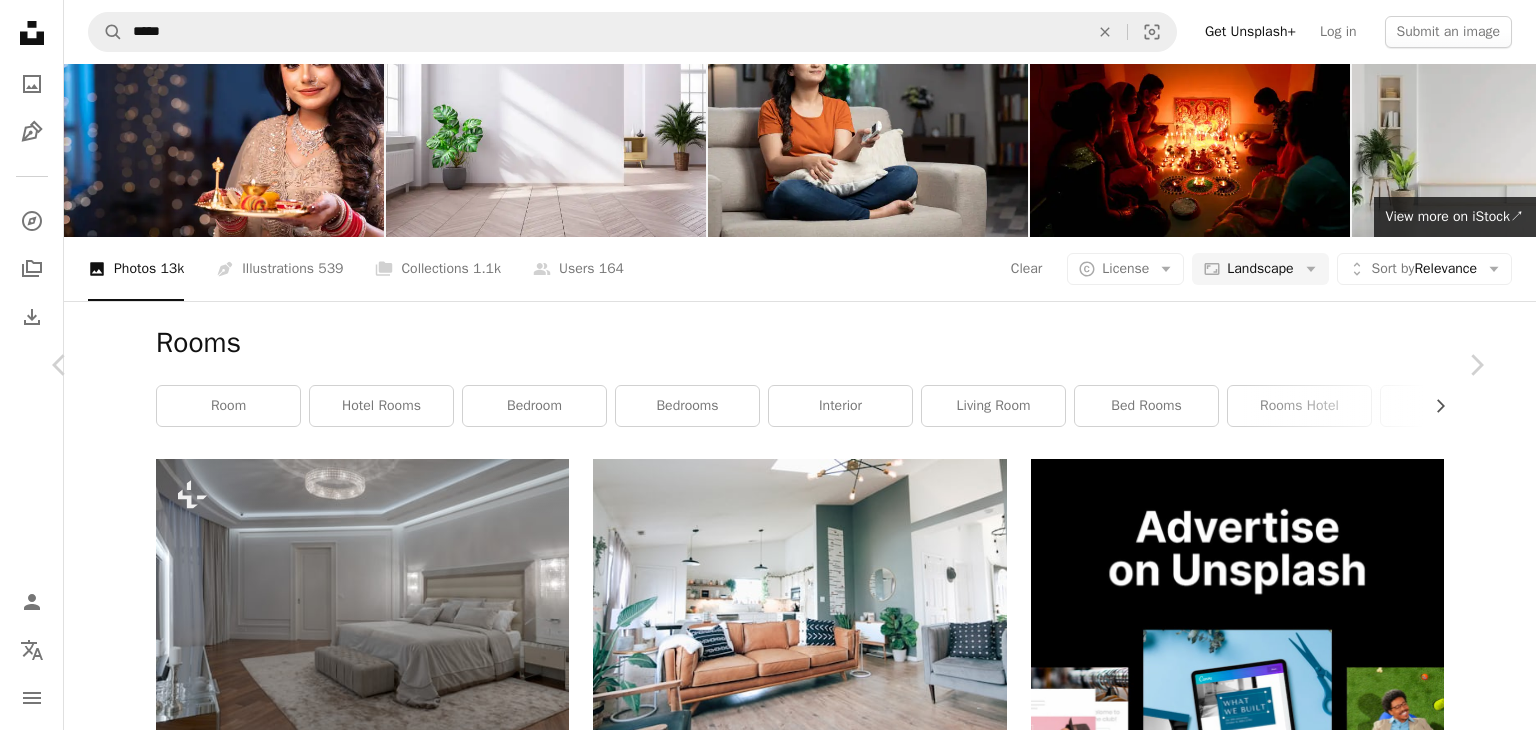 click on "An X shape" at bounding box center (20, 20) 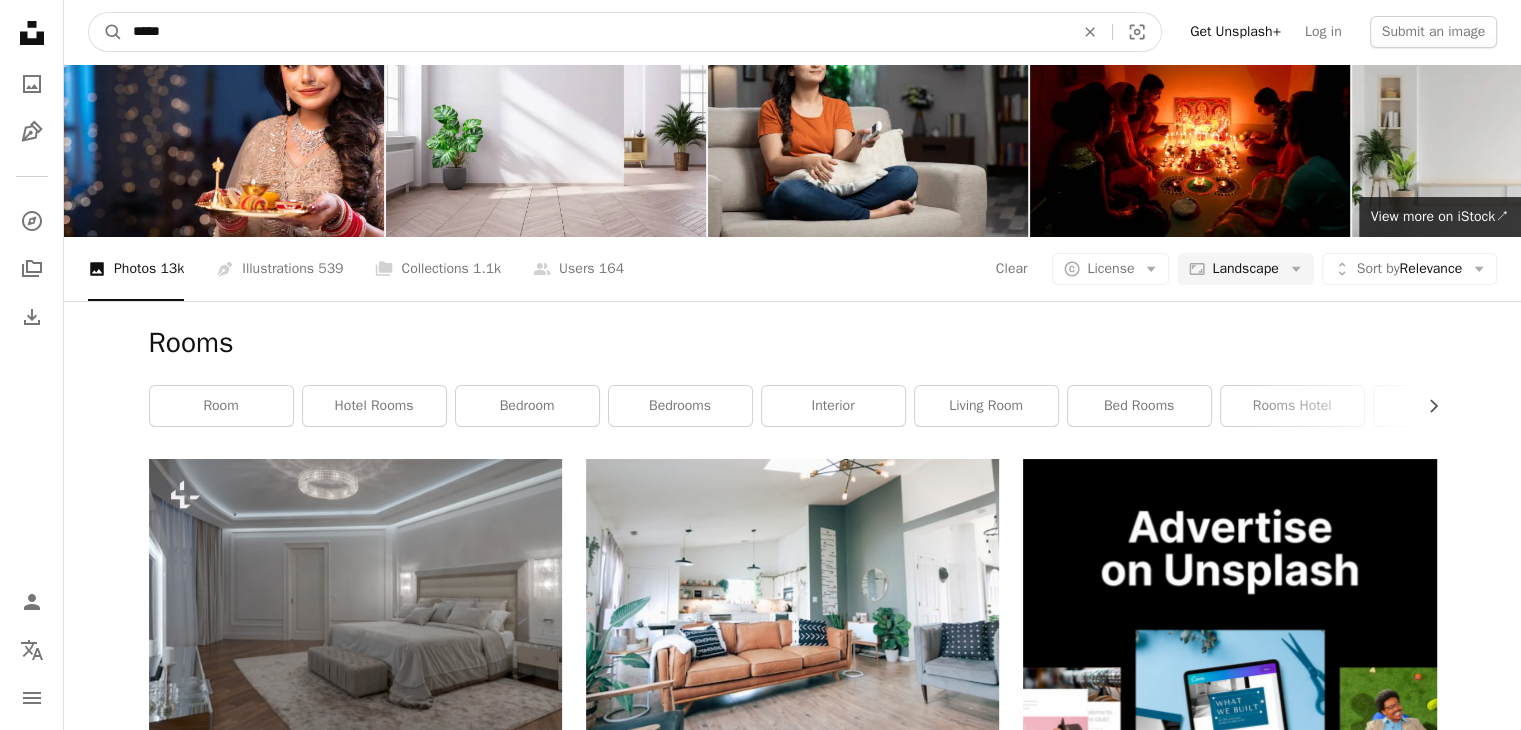 click on "*****" at bounding box center [595, 32] 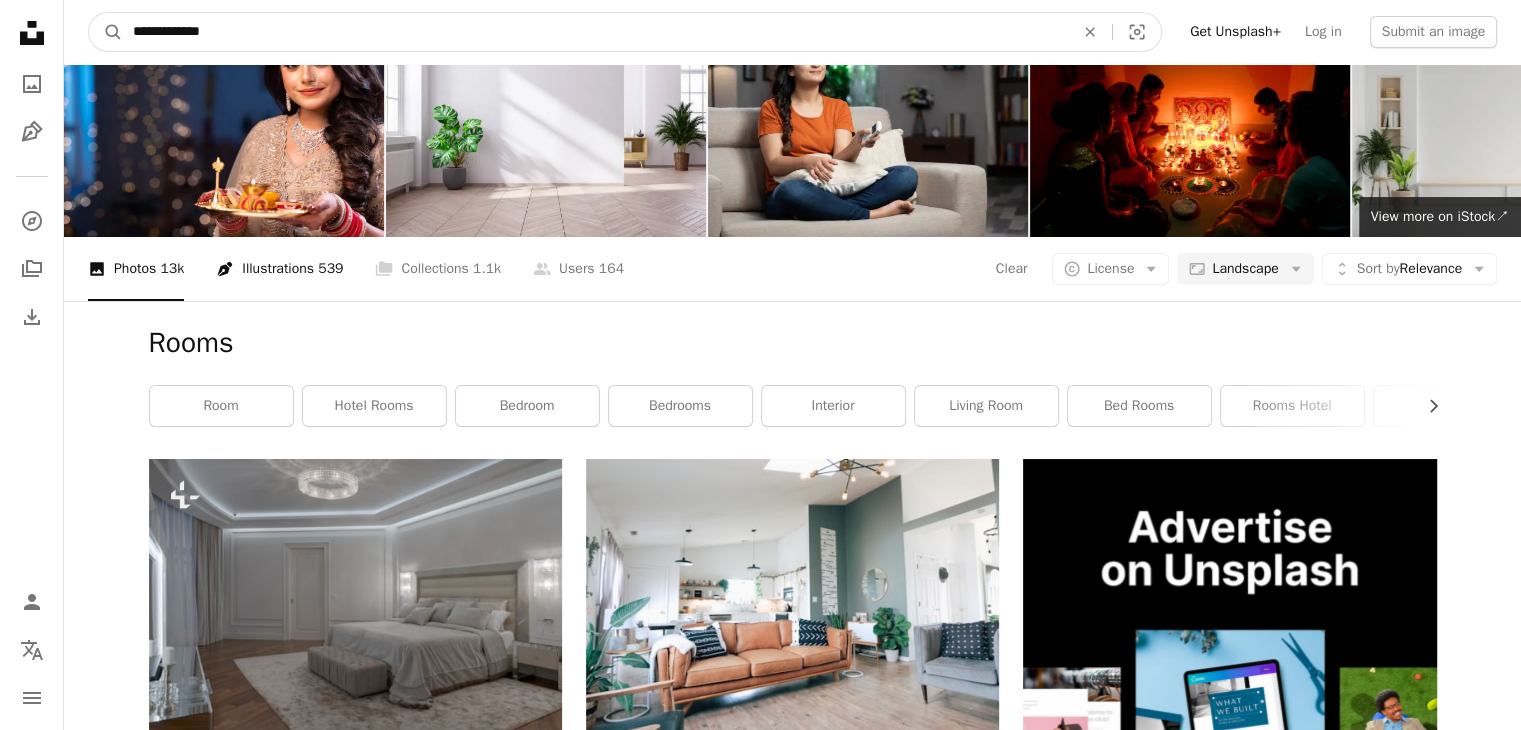 type on "**********" 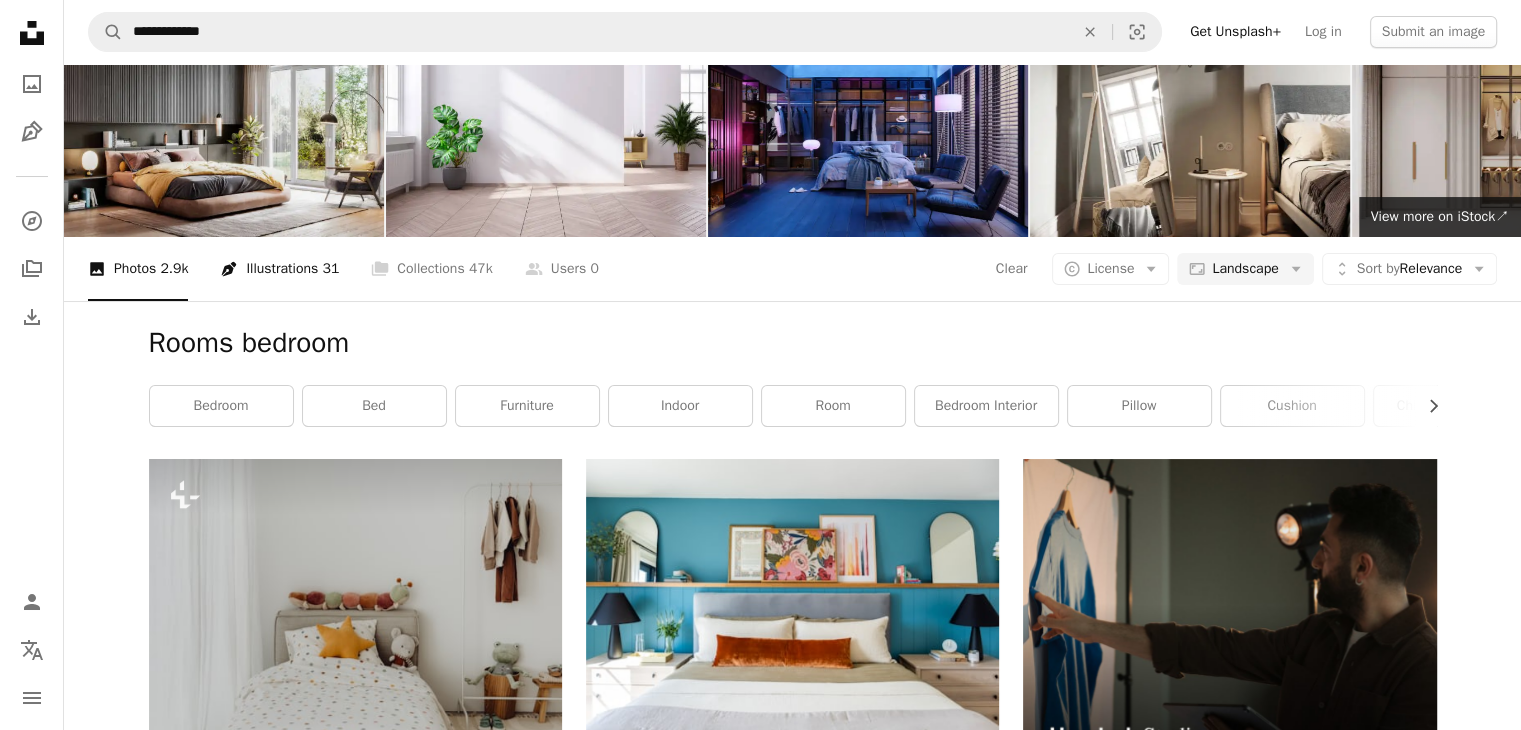 scroll, scrollTop: 1520, scrollLeft: 0, axis: vertical 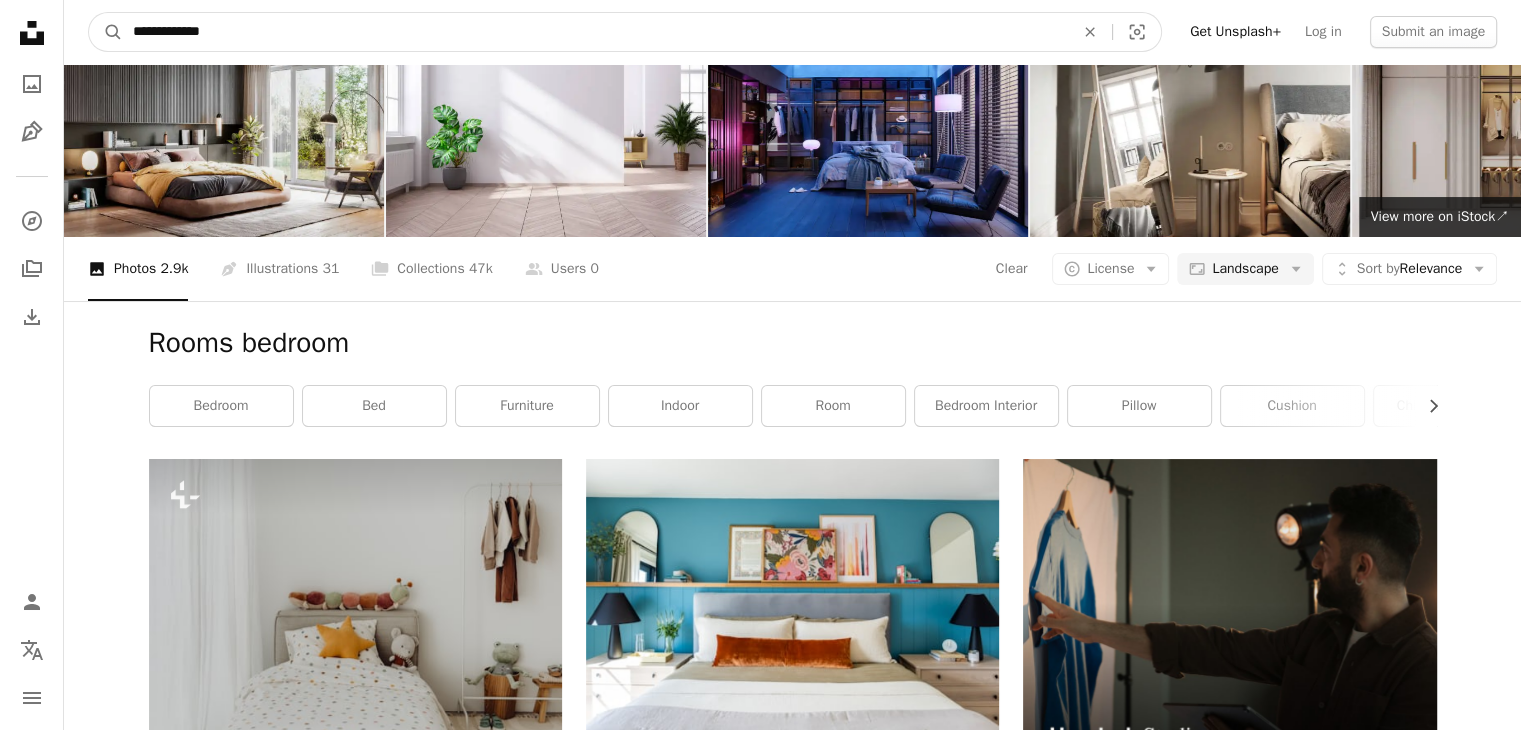 click on "**********" at bounding box center (595, 32) 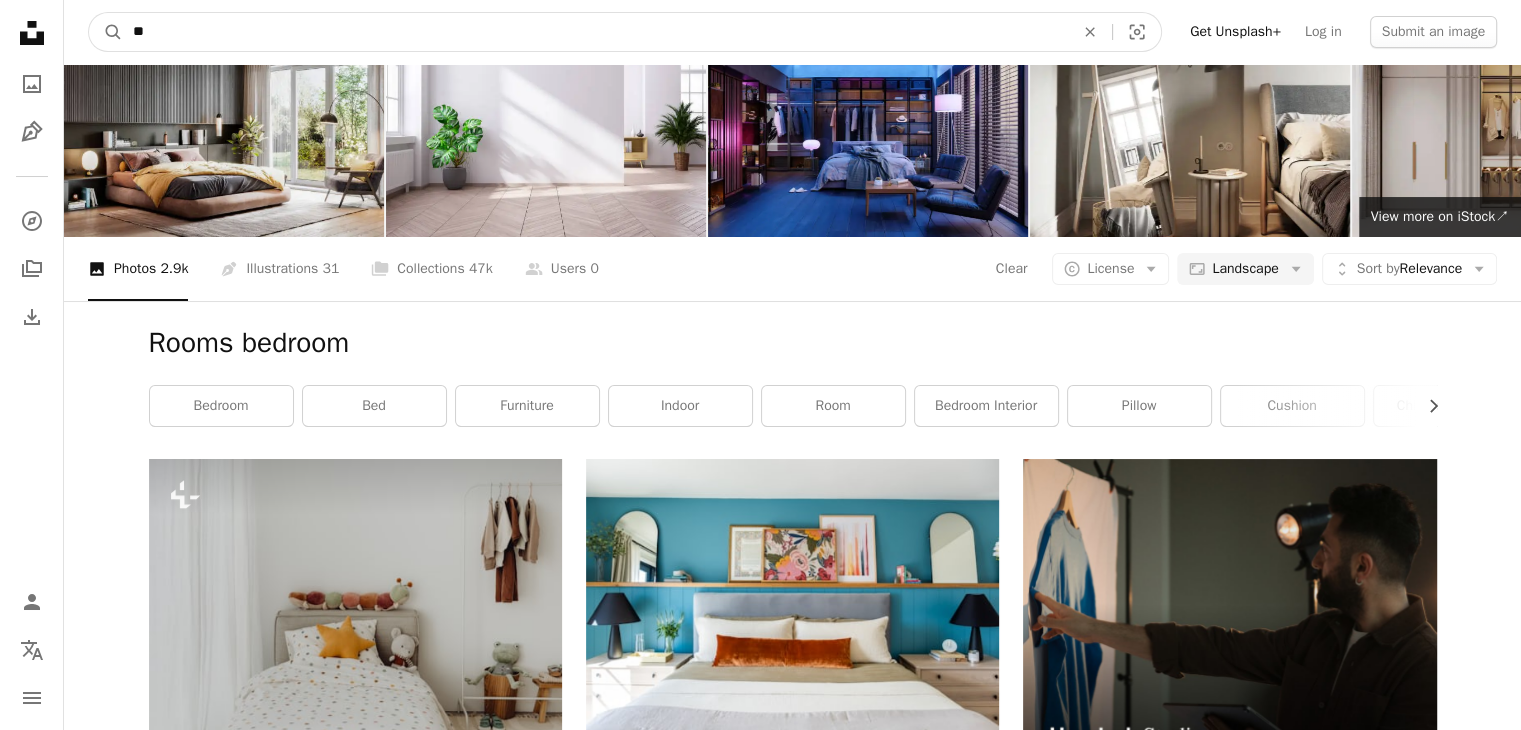 type on "*" 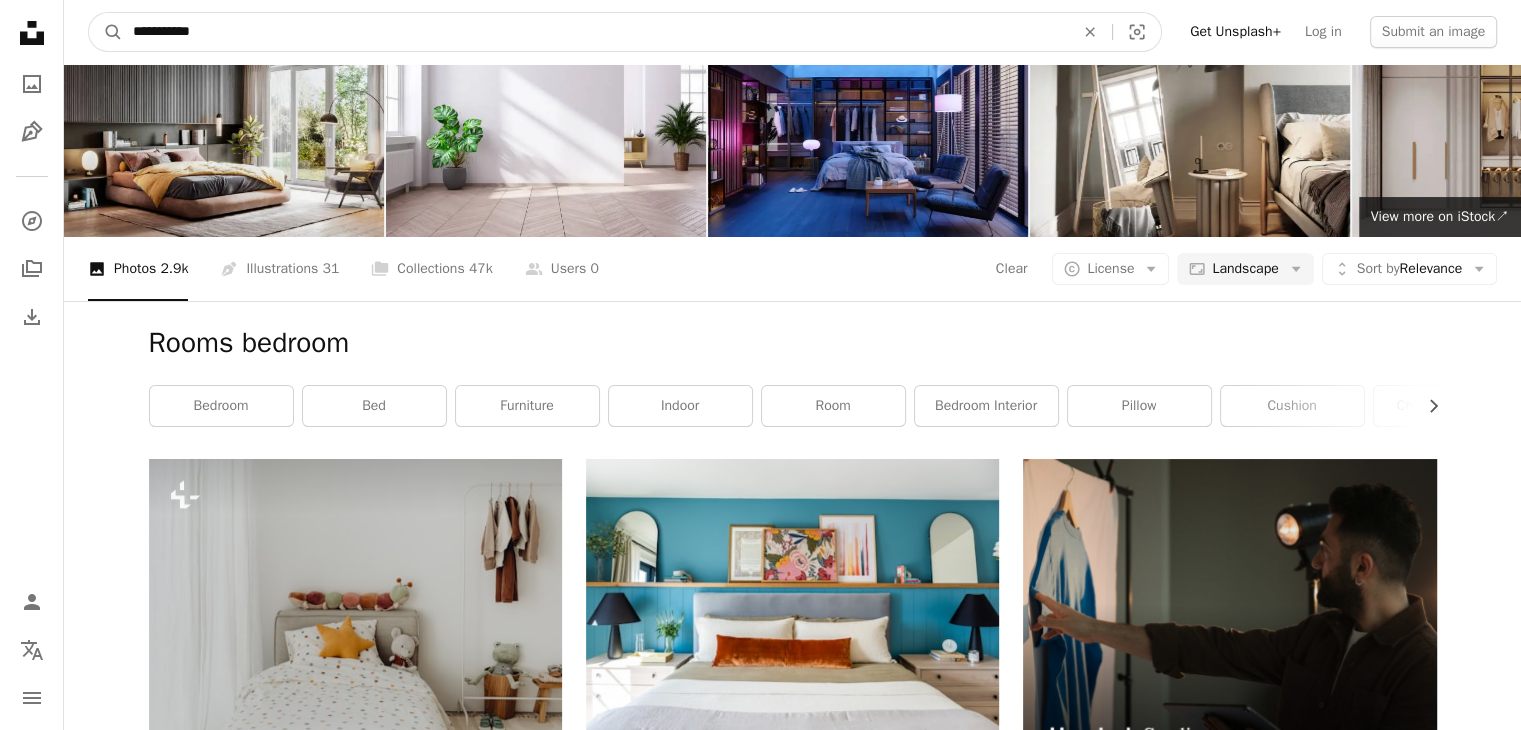 type on "**********" 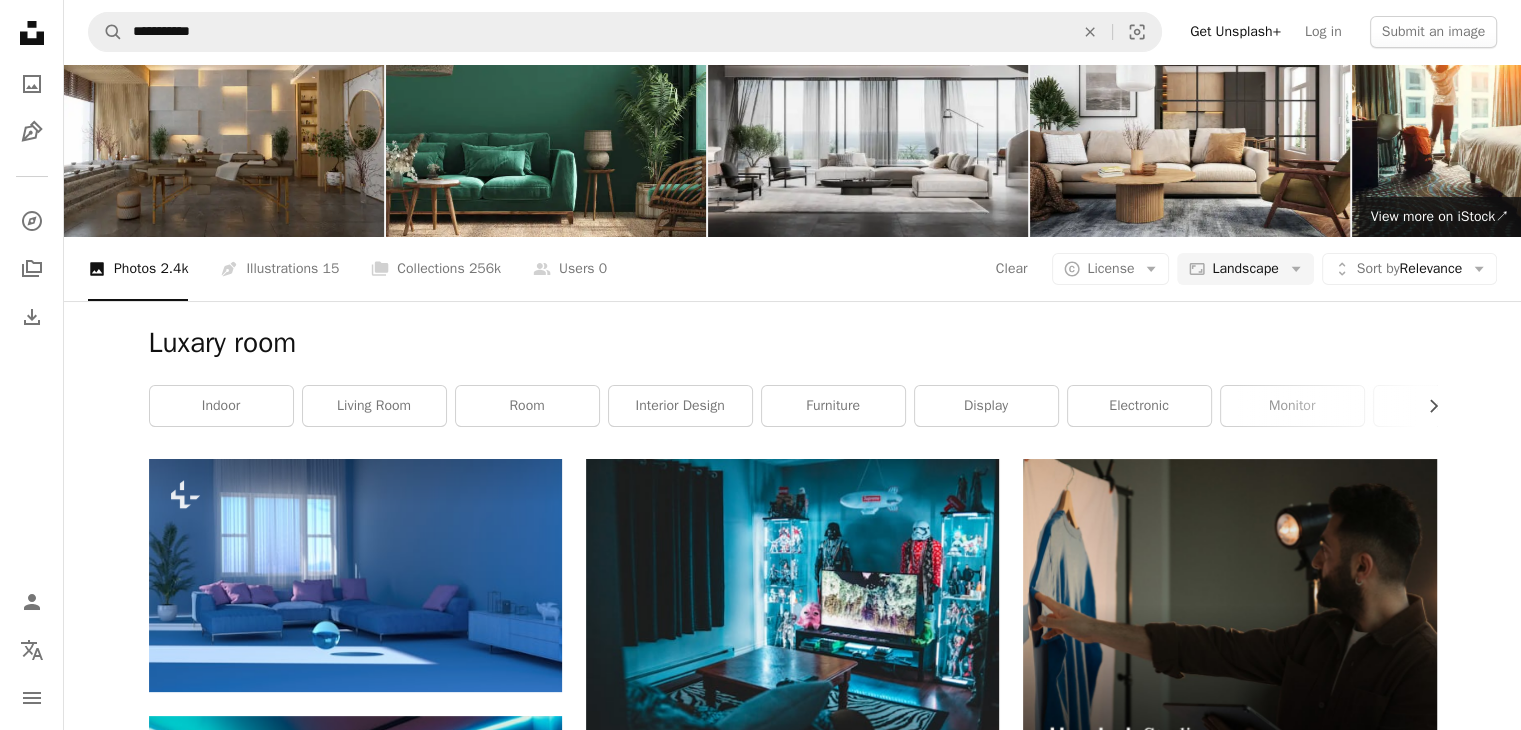 scroll, scrollTop: 80, scrollLeft: 0, axis: vertical 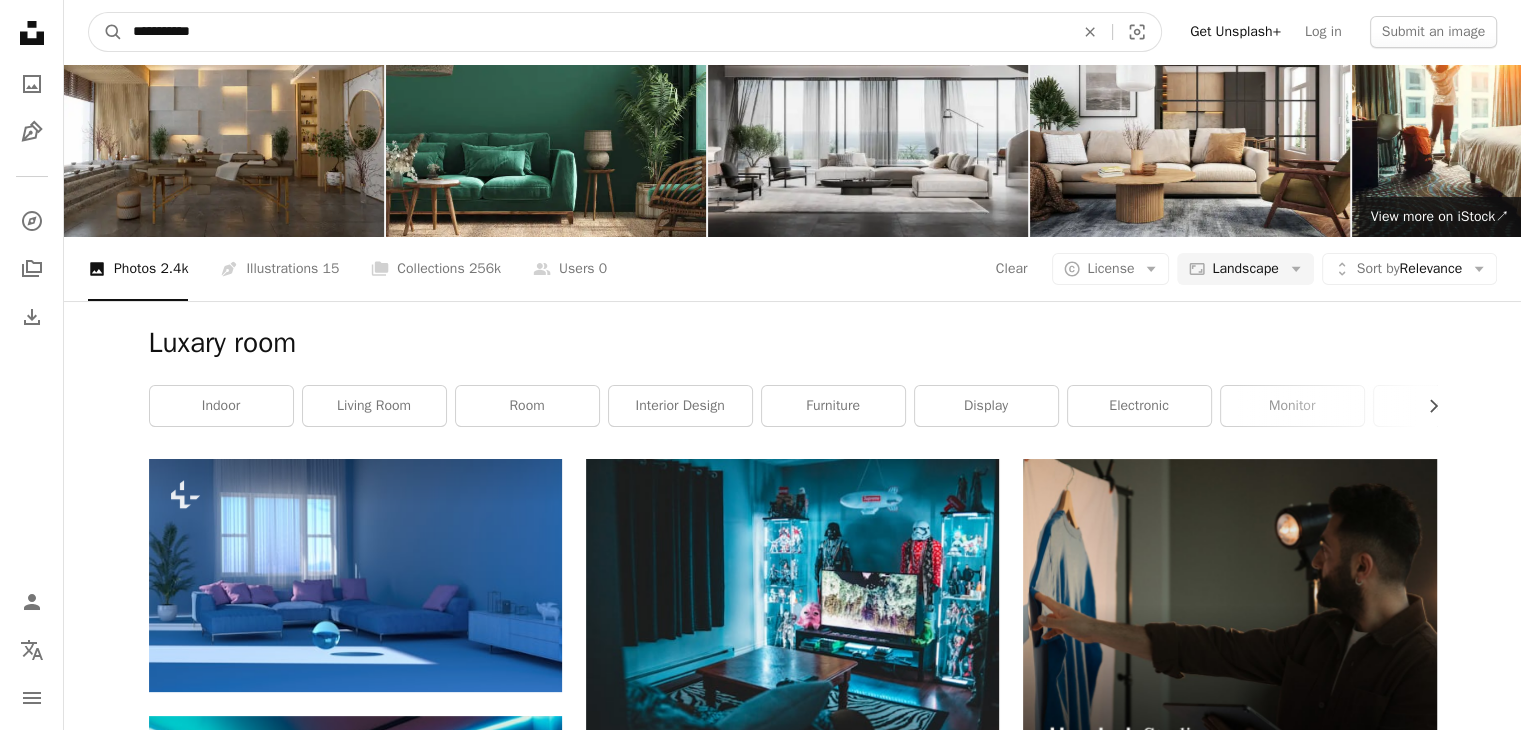 click on "**********" at bounding box center (595, 32) 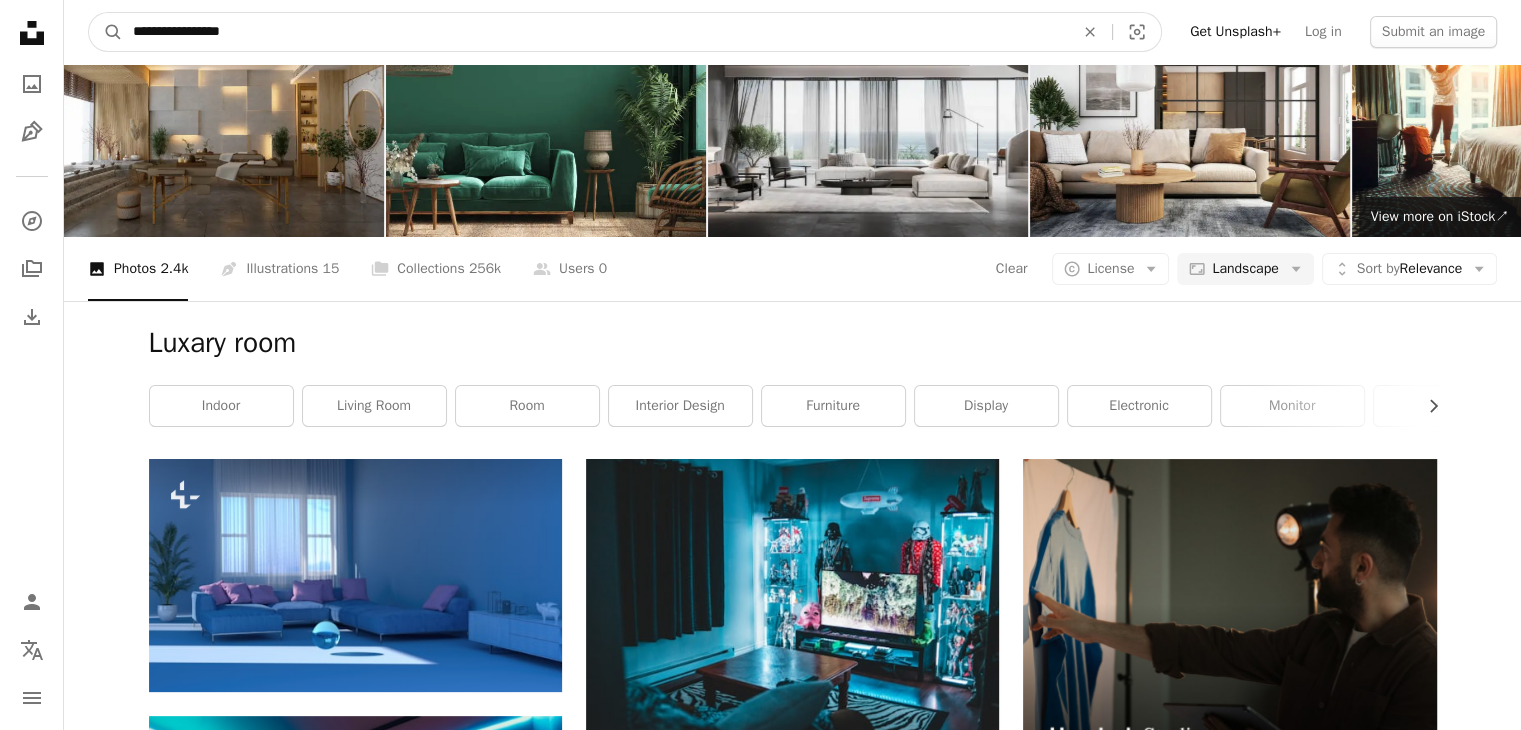type on "**********" 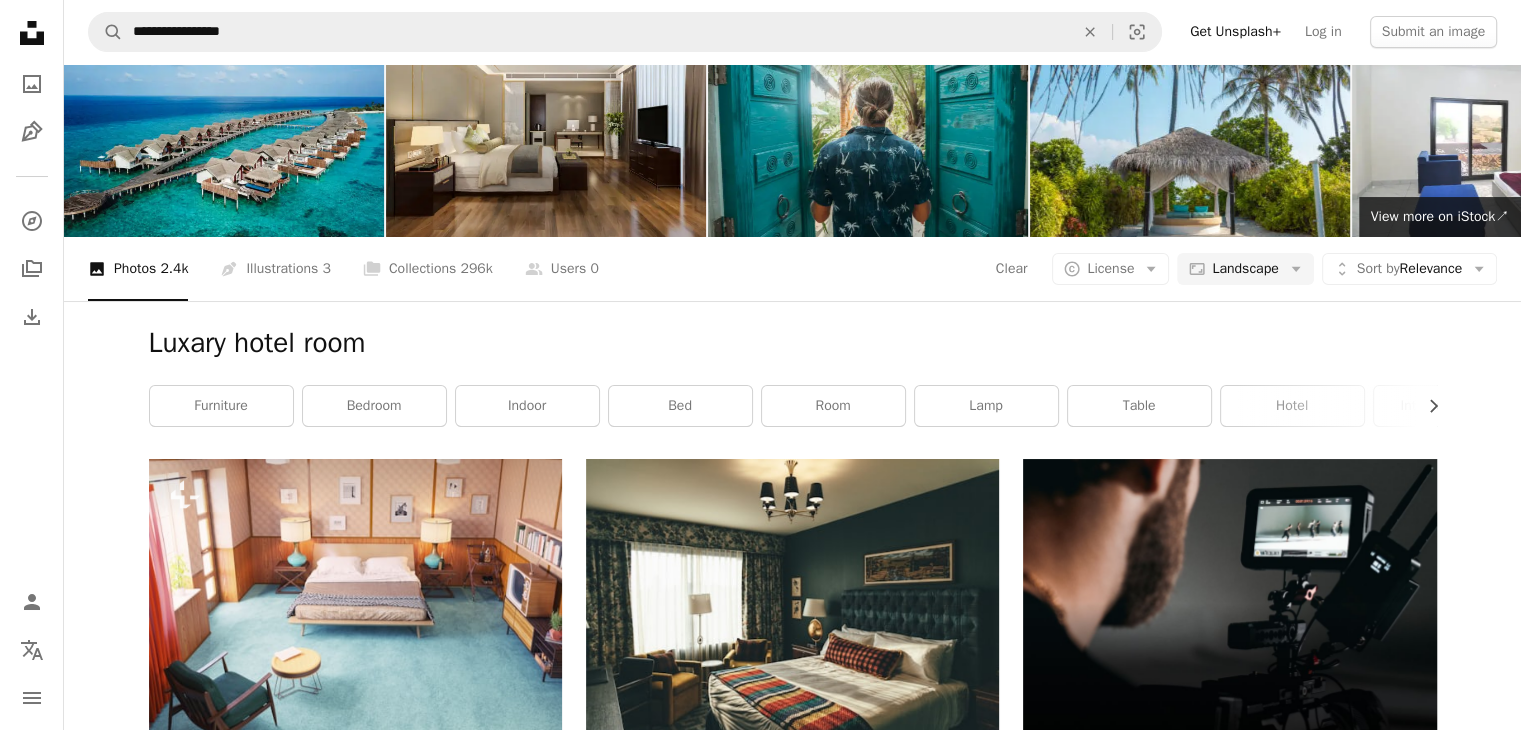 scroll, scrollTop: 2360, scrollLeft: 0, axis: vertical 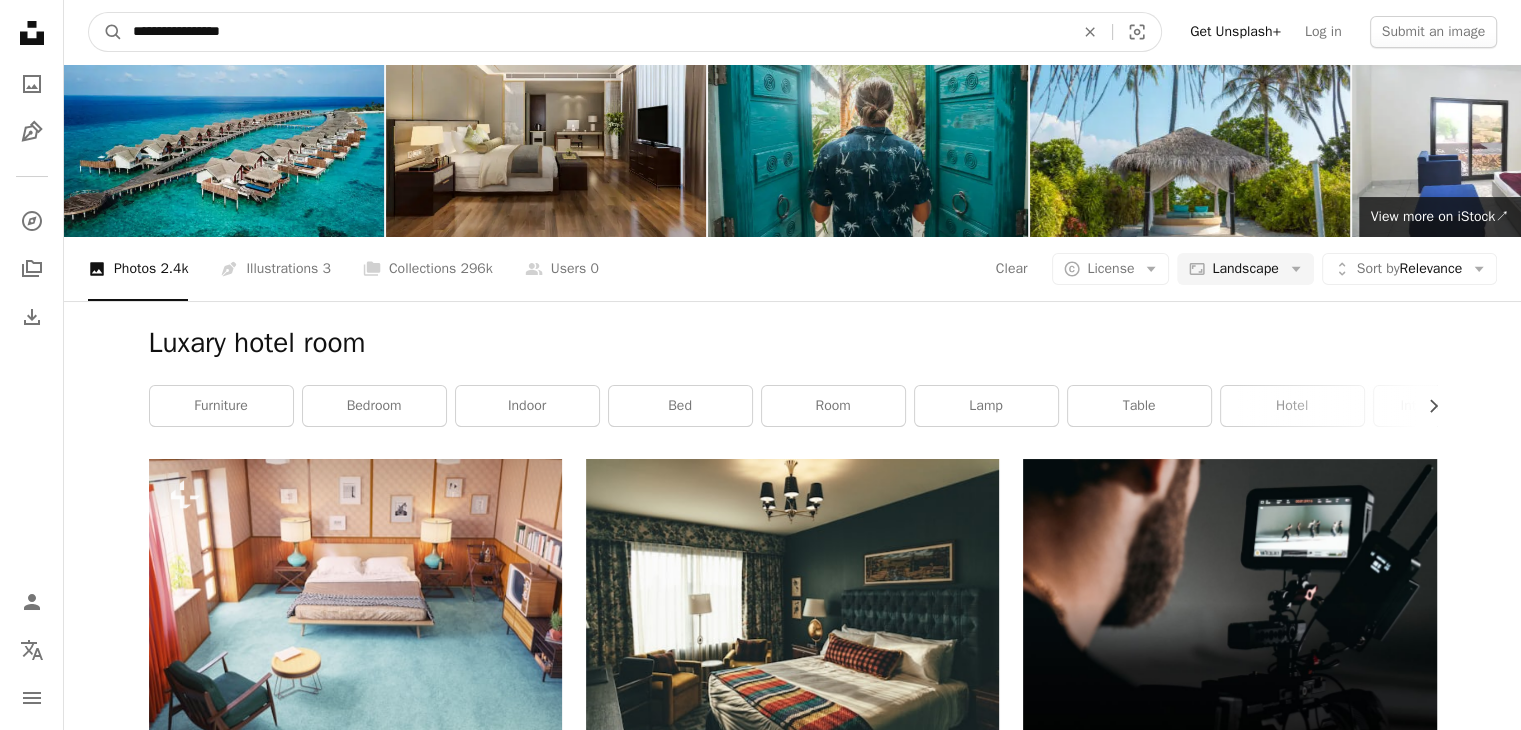 click on "**********" at bounding box center [595, 32] 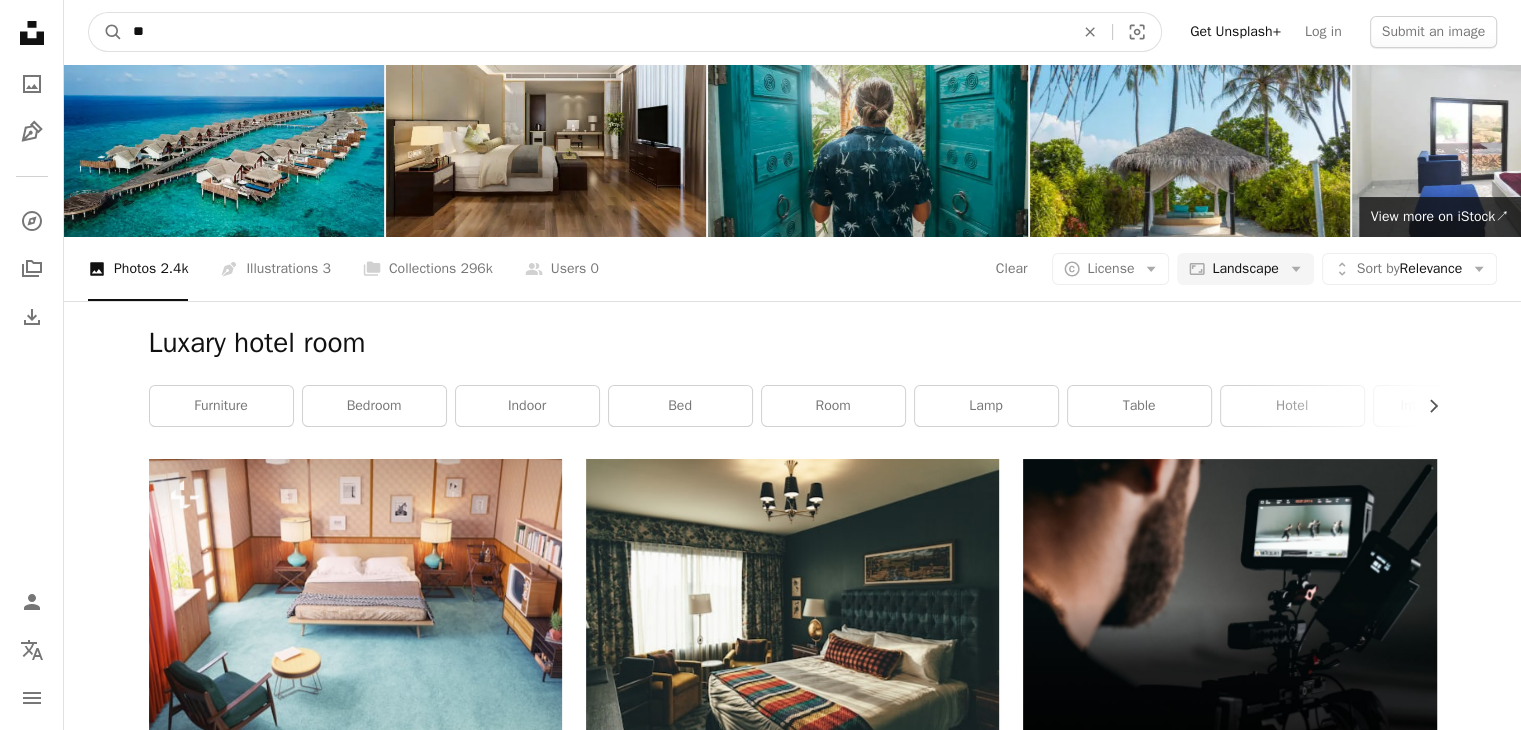 type on "*" 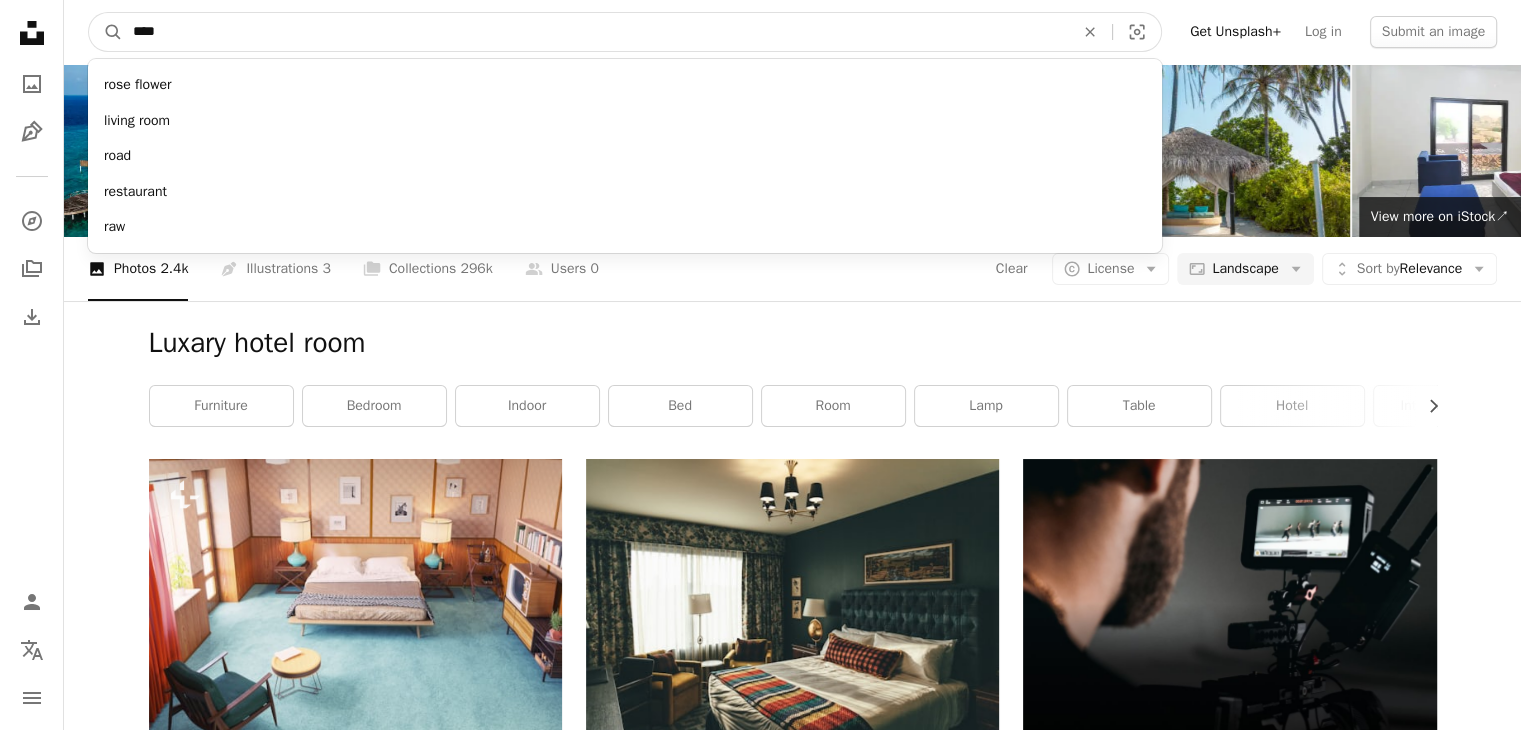 type on "****" 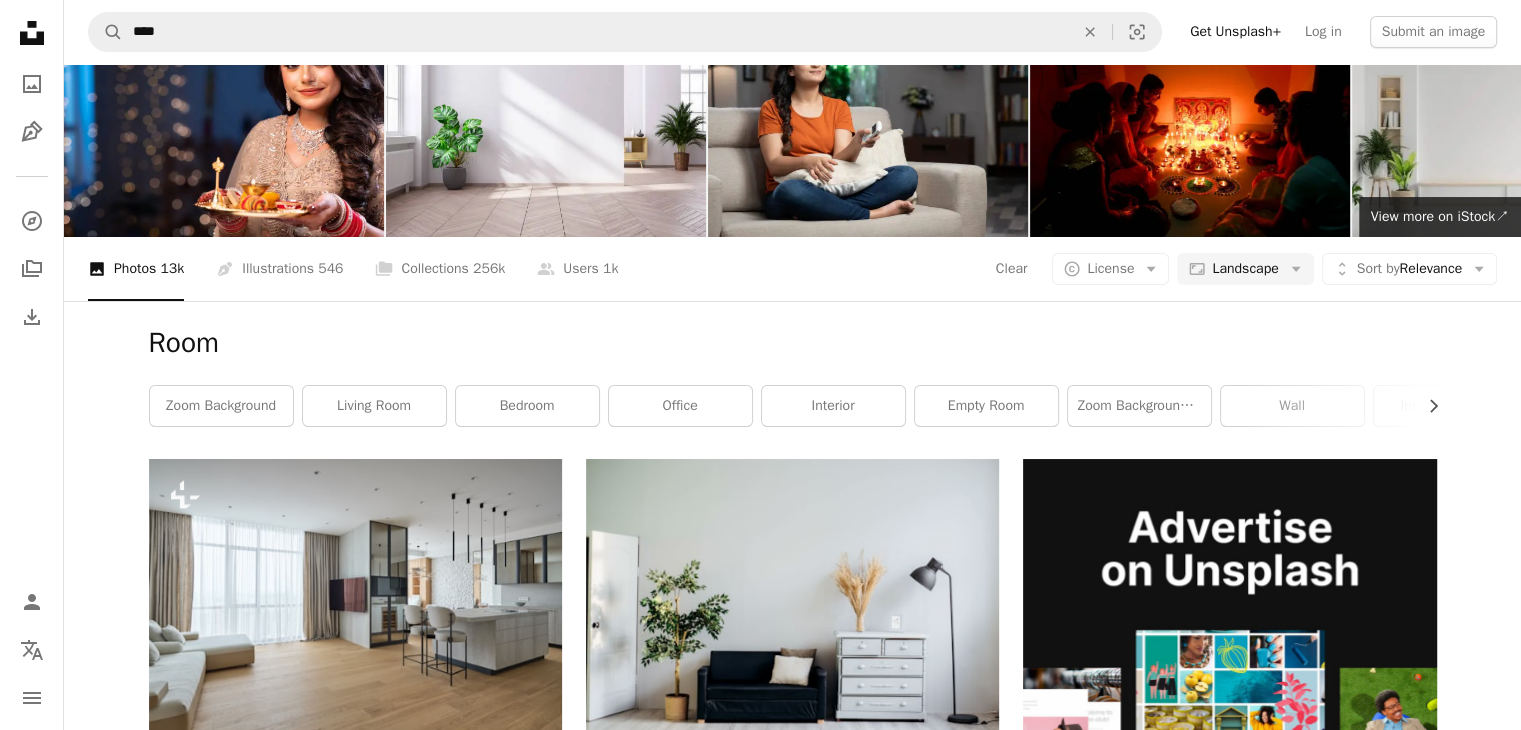 scroll, scrollTop: 1000, scrollLeft: 0, axis: vertical 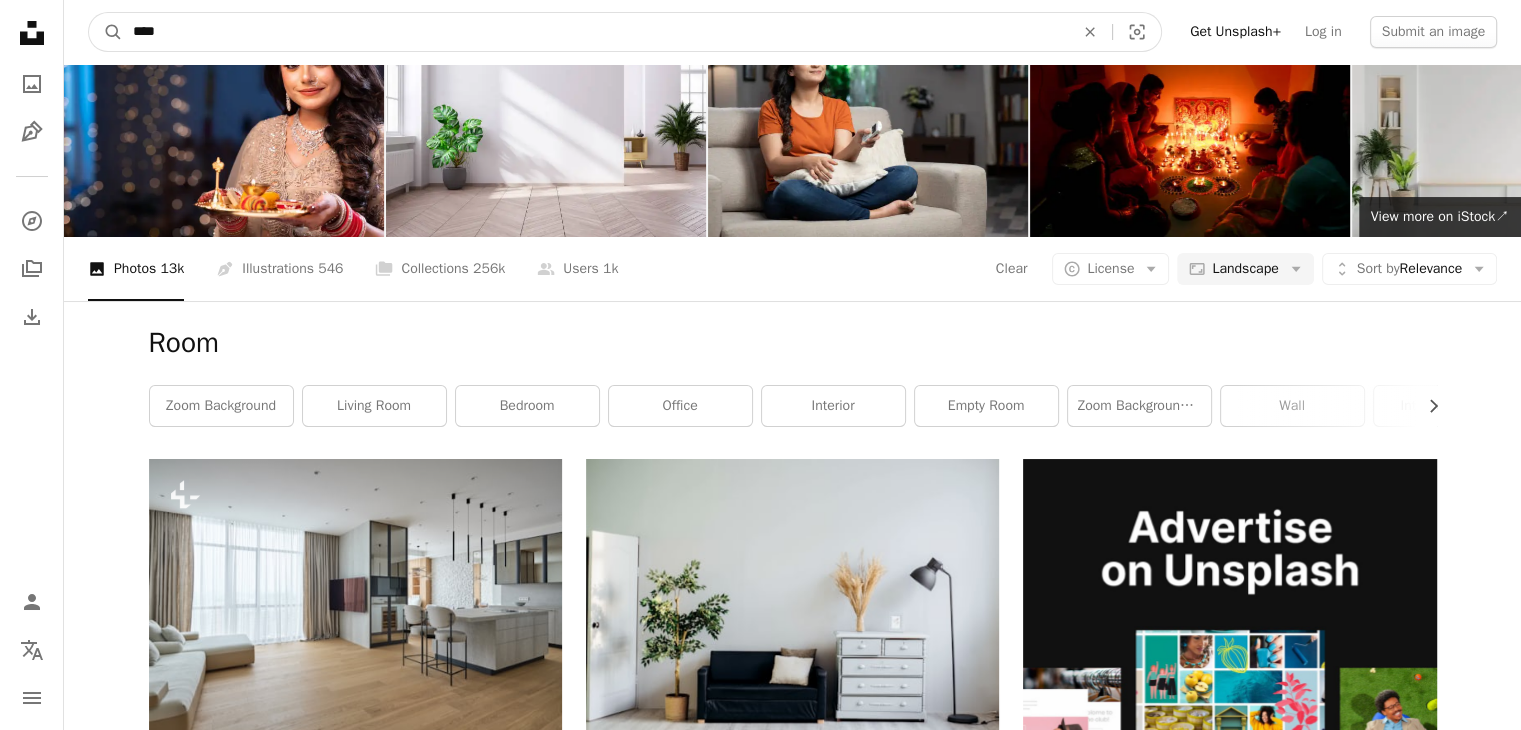 click on "****" at bounding box center (595, 32) 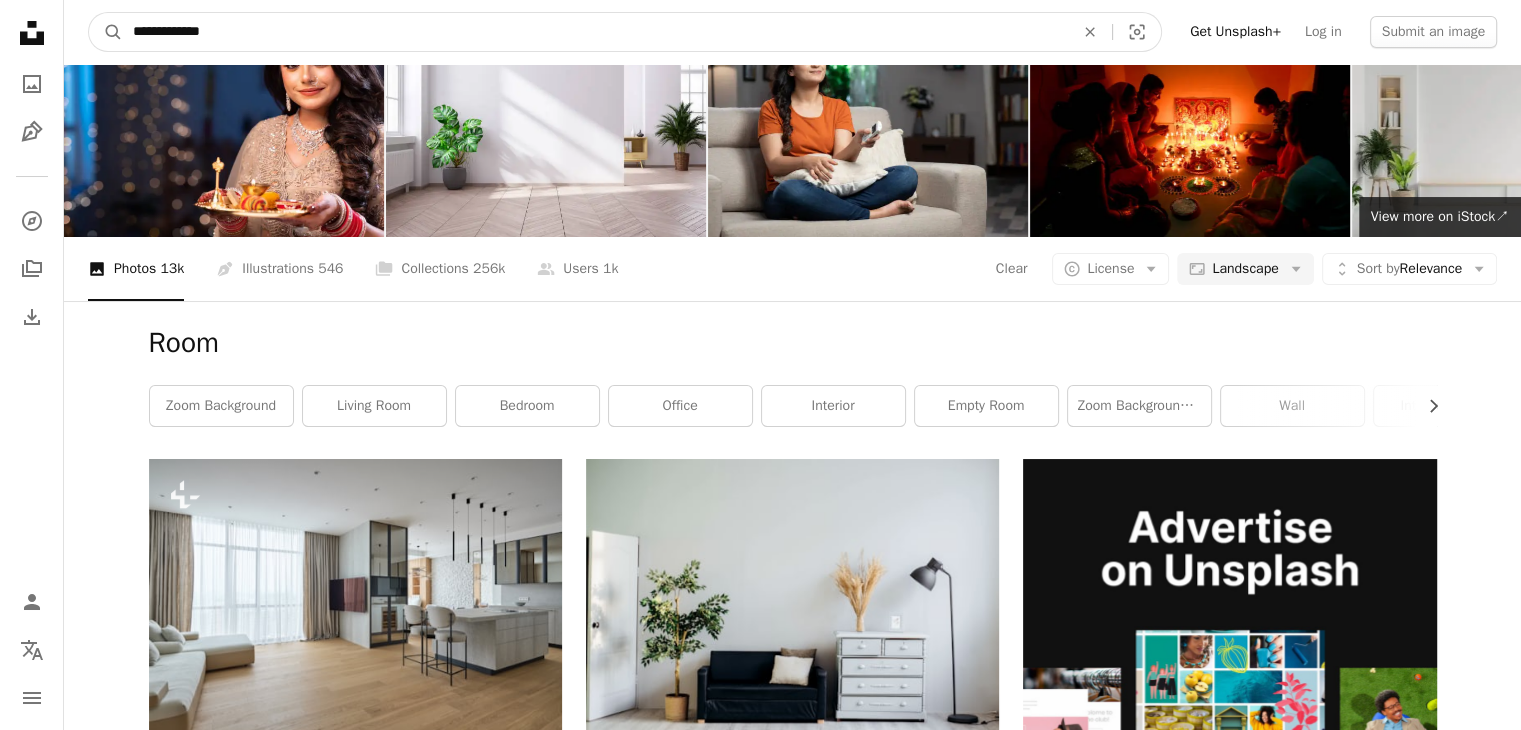 type on "**********" 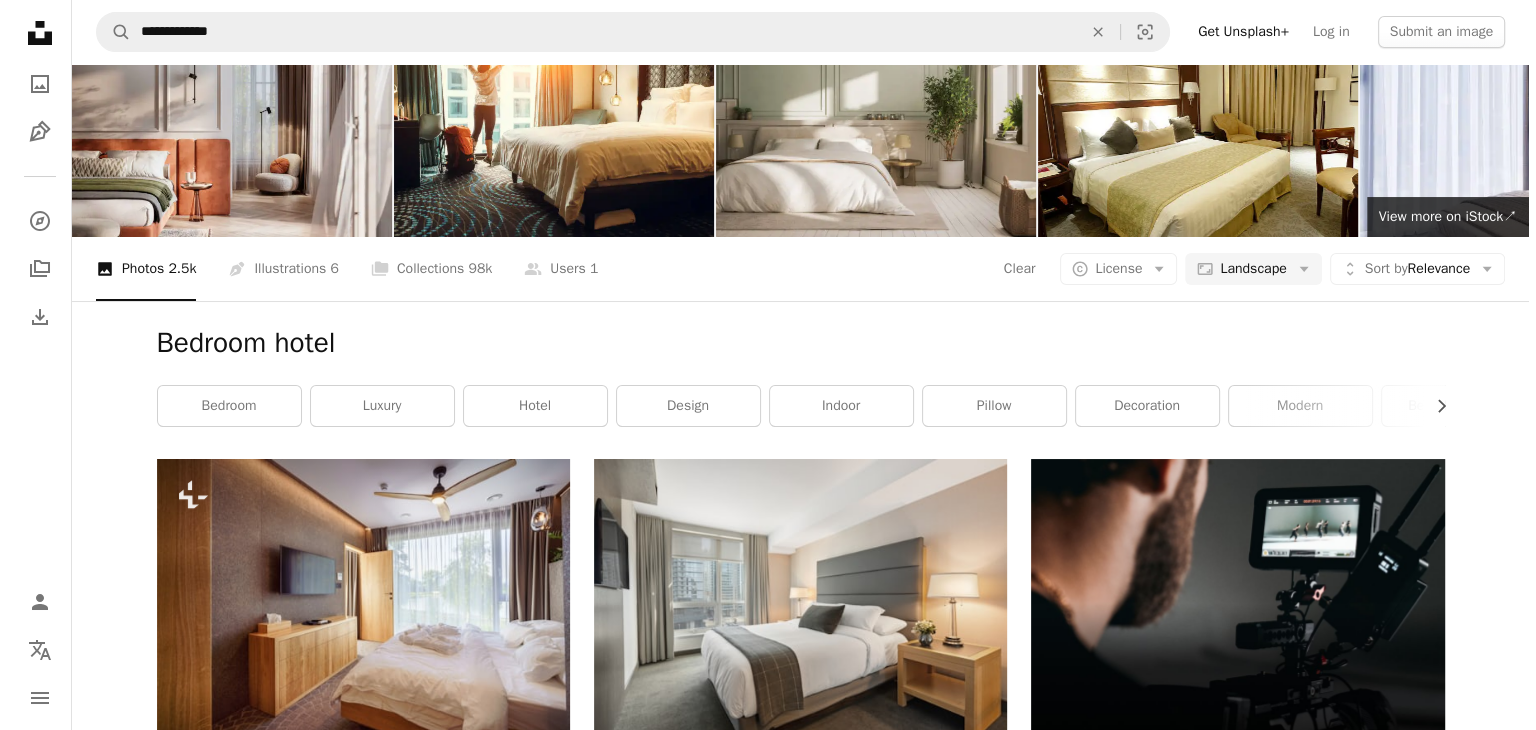 scroll, scrollTop: 1920, scrollLeft: 0, axis: vertical 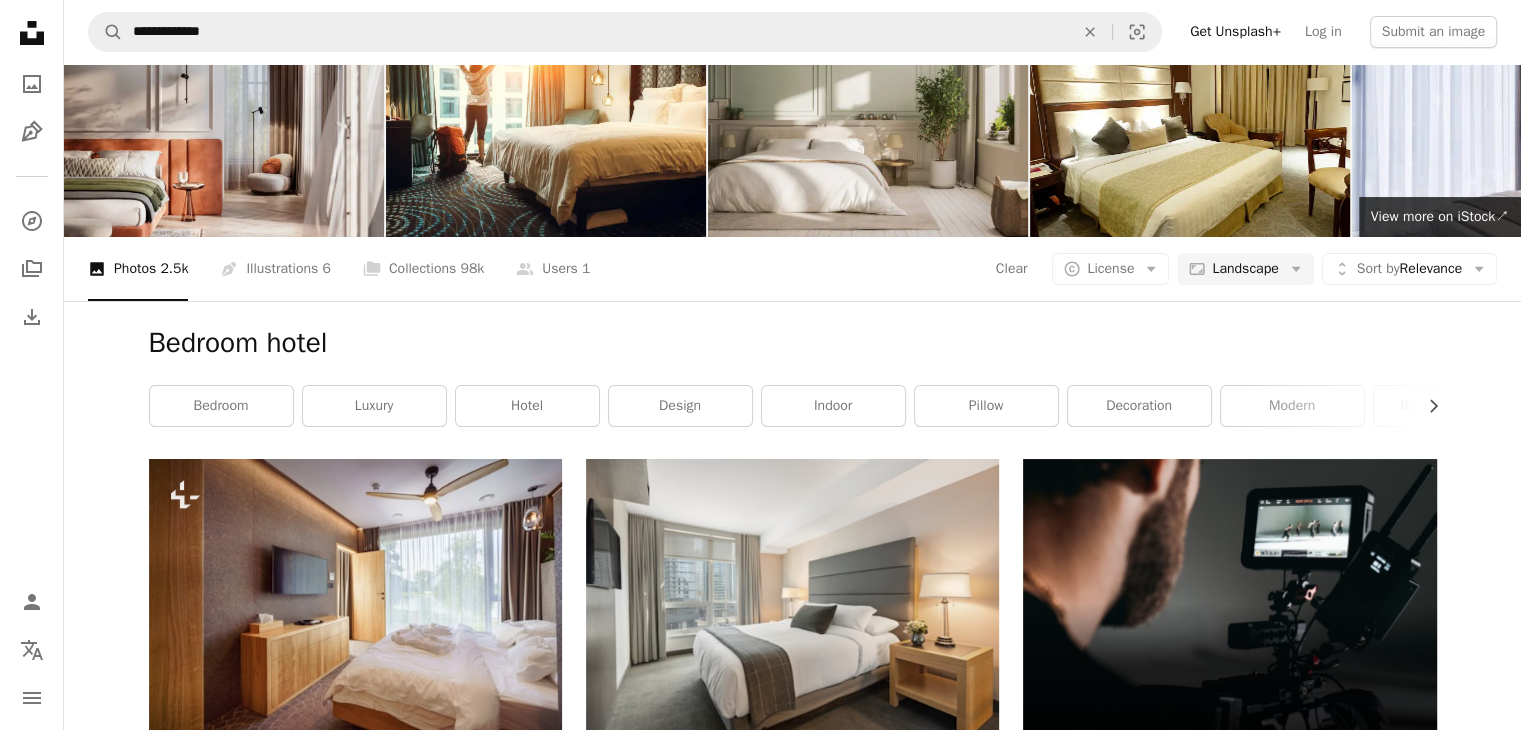 click at bounding box center (1229, 2013) 